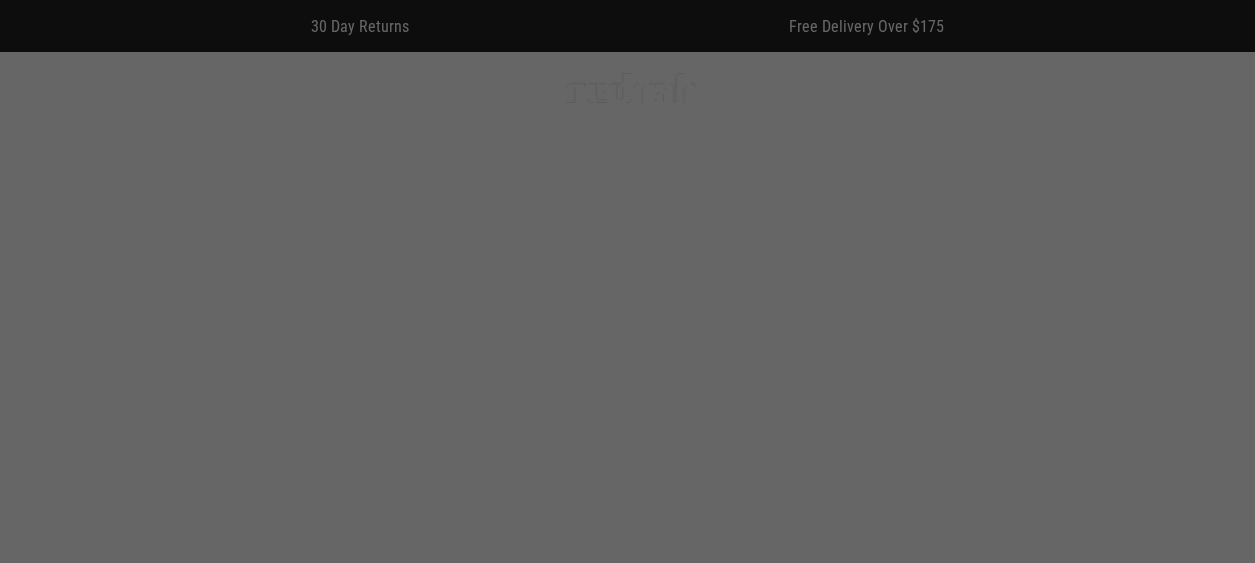 scroll, scrollTop: 0, scrollLeft: 0, axis: both 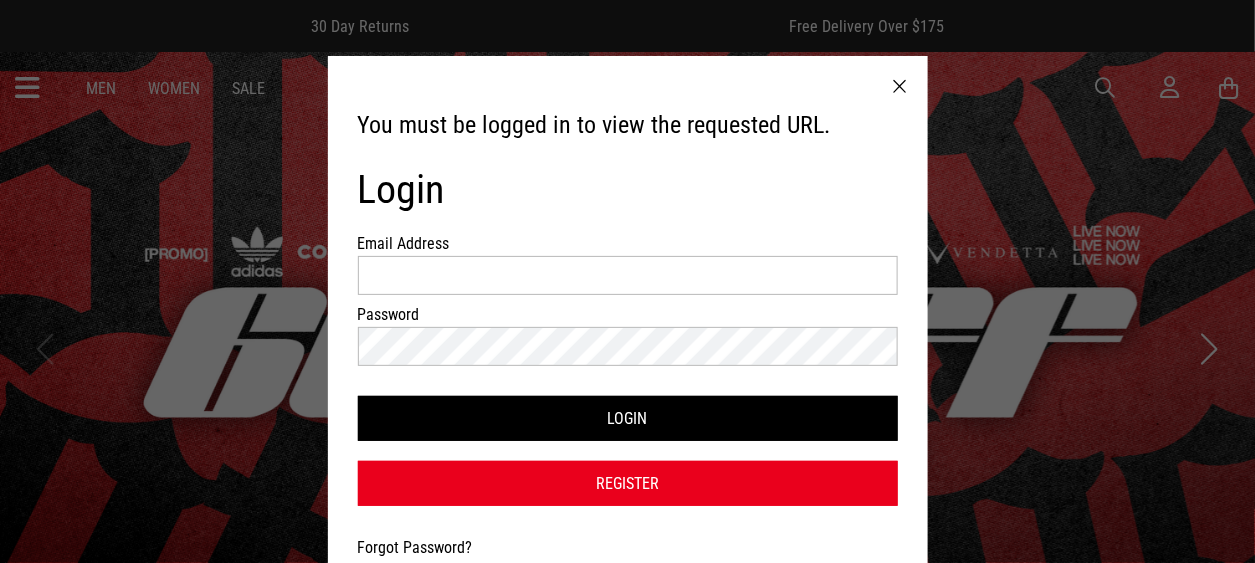 click on "Email Address
Password
Login
Register
Forgot Password?" at bounding box center (628, 370) 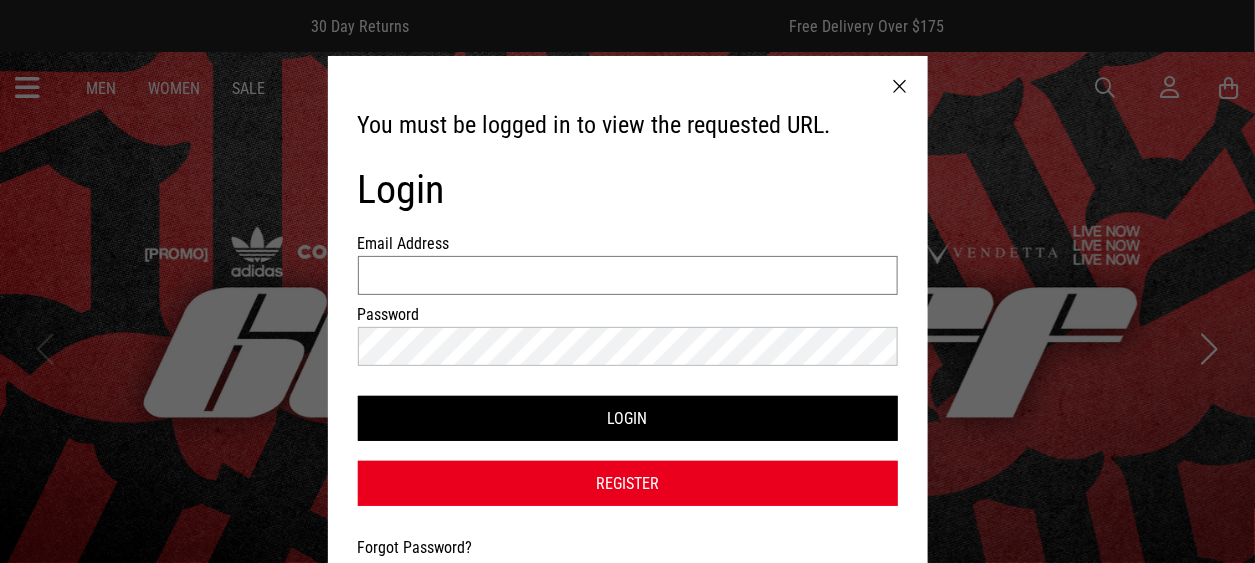 click on "Email Address" at bounding box center [628, 275] 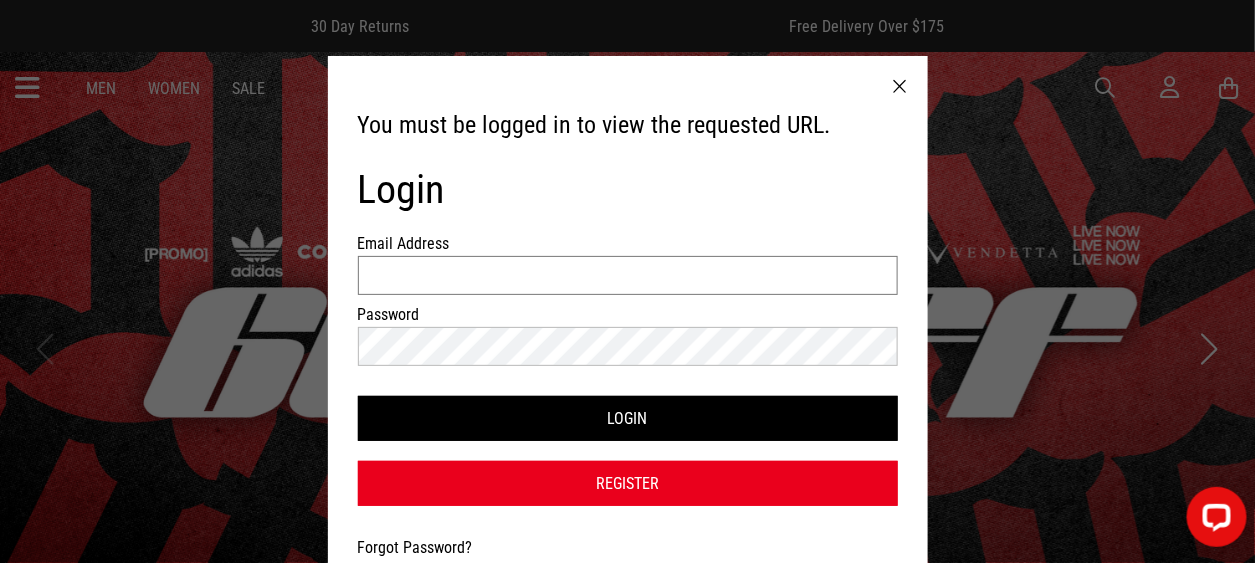 scroll, scrollTop: 0, scrollLeft: 0, axis: both 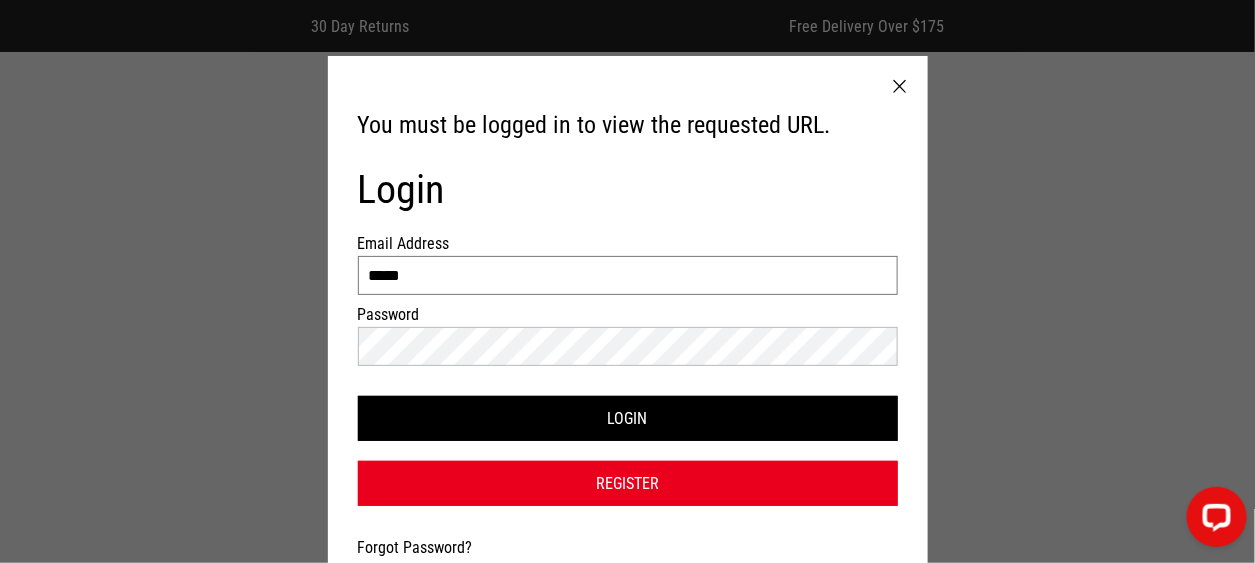 type on "**********" 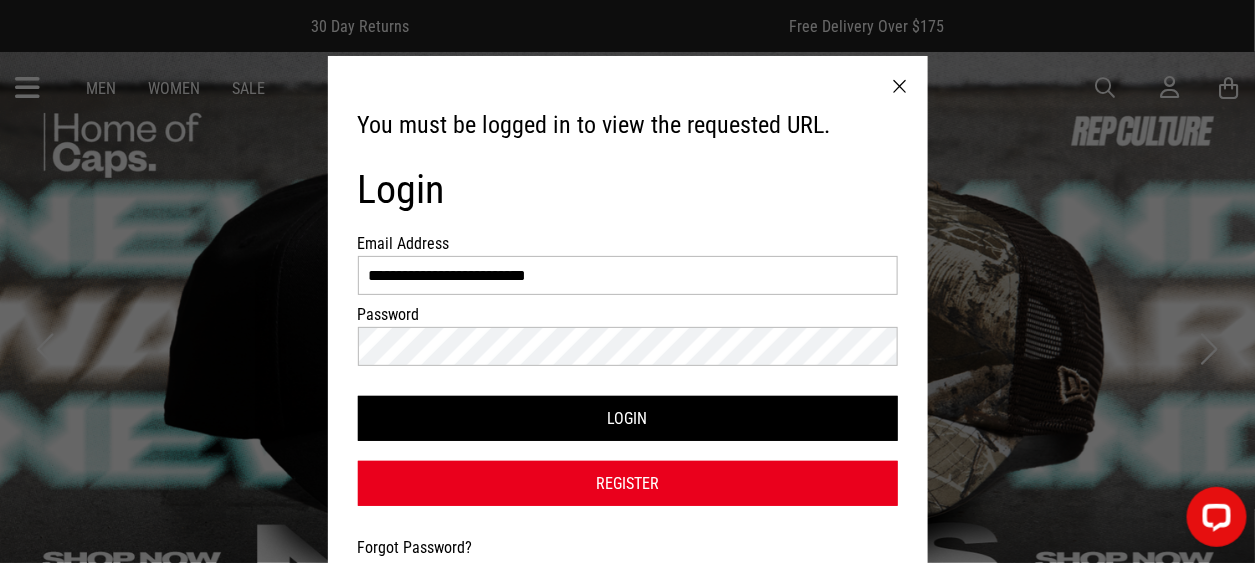 click at bounding box center (628, 351) 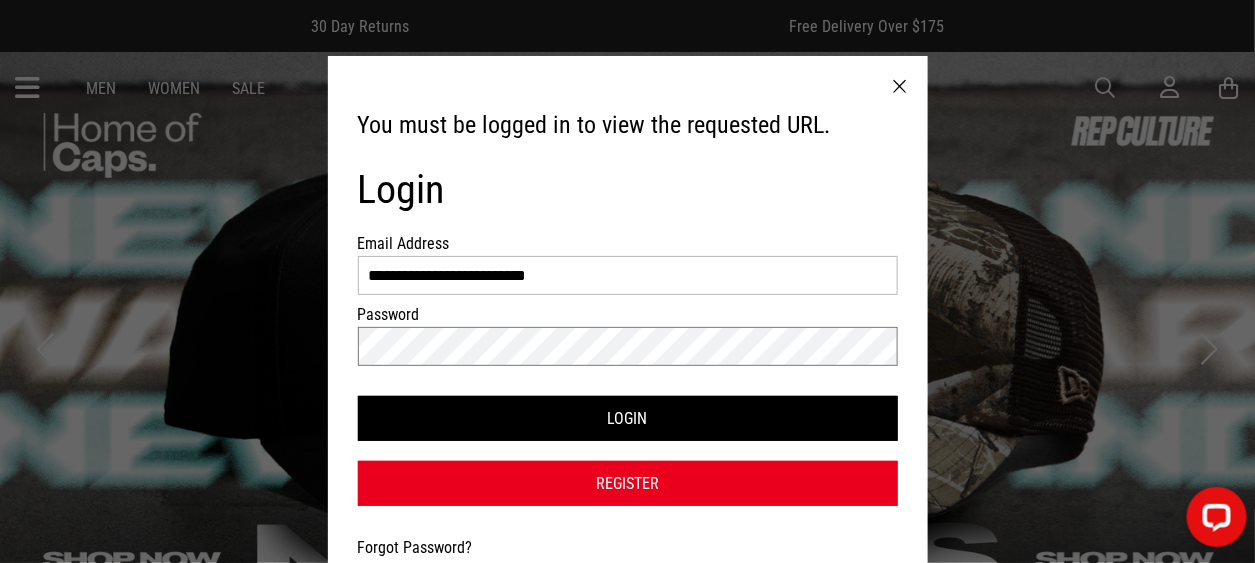 click on "Login" at bounding box center (628, 418) 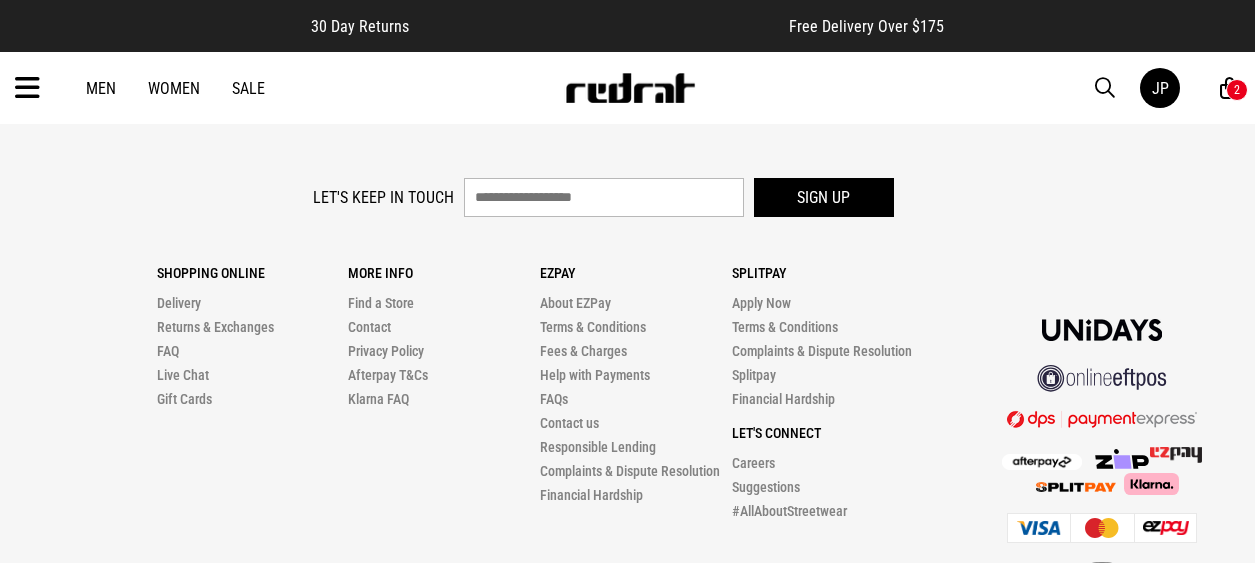 scroll, scrollTop: 0, scrollLeft: 0, axis: both 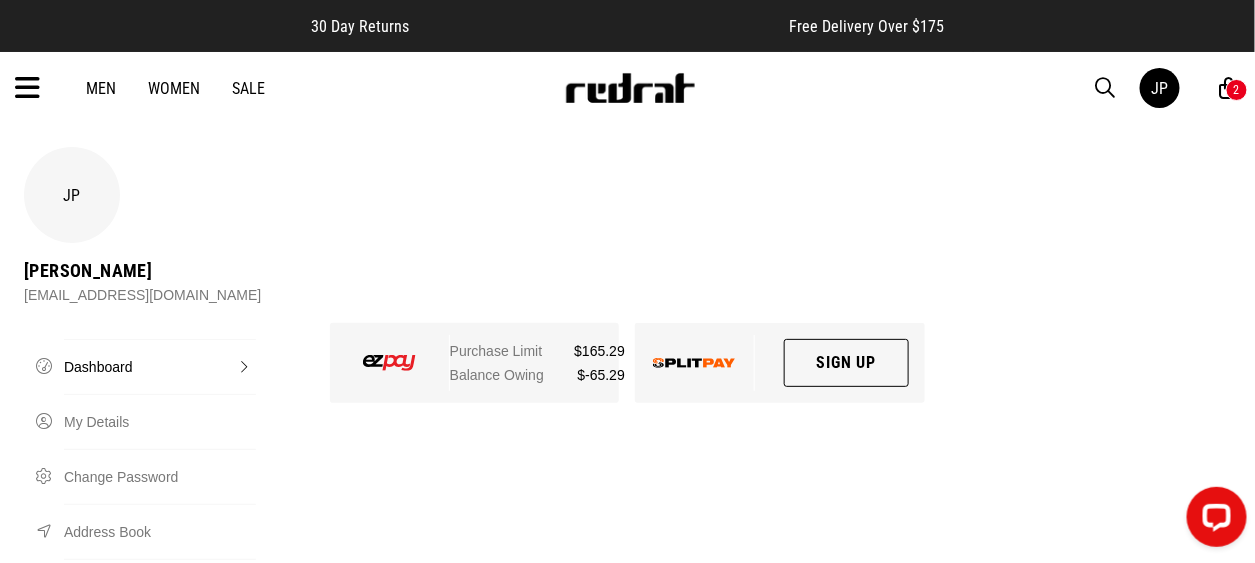 click on "2" at bounding box center [1237, 90] 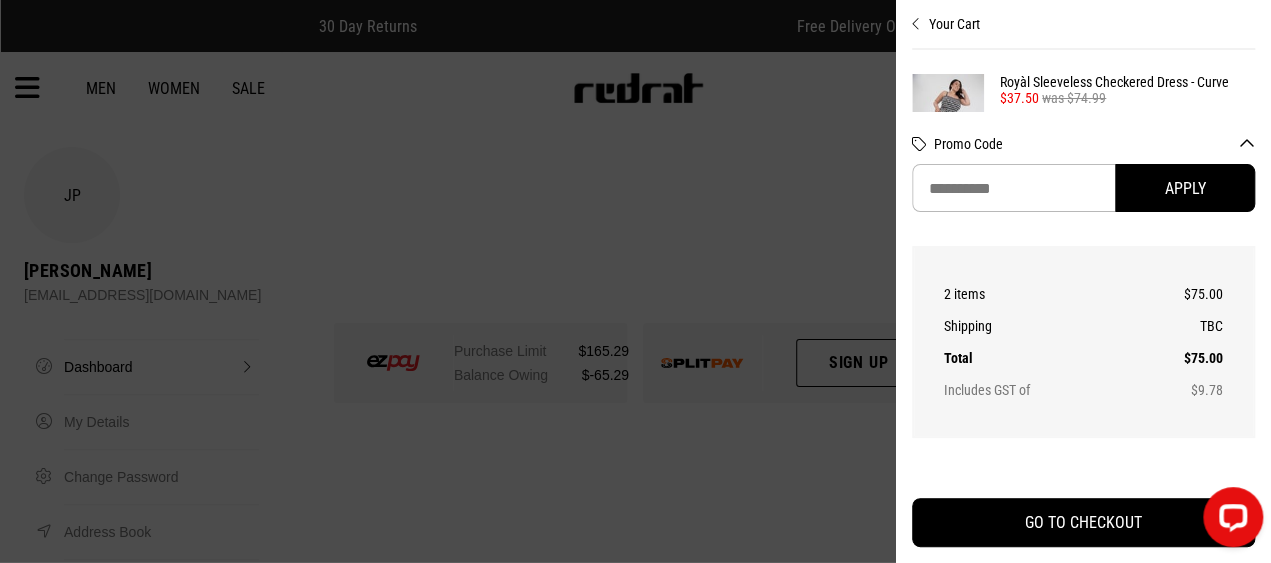 scroll, scrollTop: 0, scrollLeft: 26, axis: horizontal 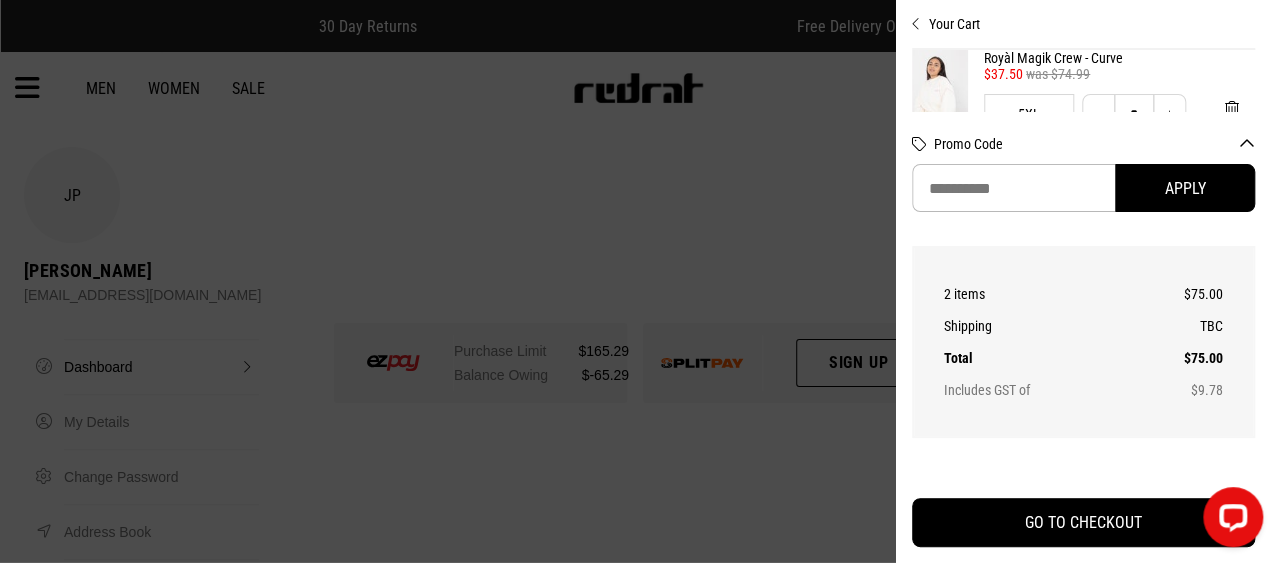 click at bounding box center [635, 281] 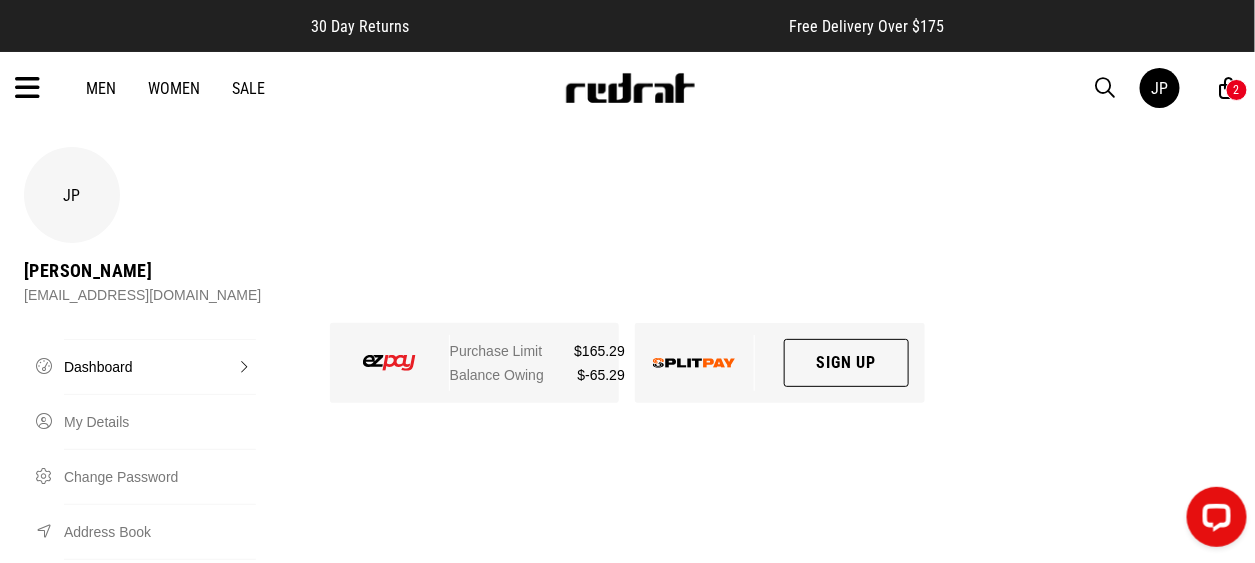 click at bounding box center (1229, 88) 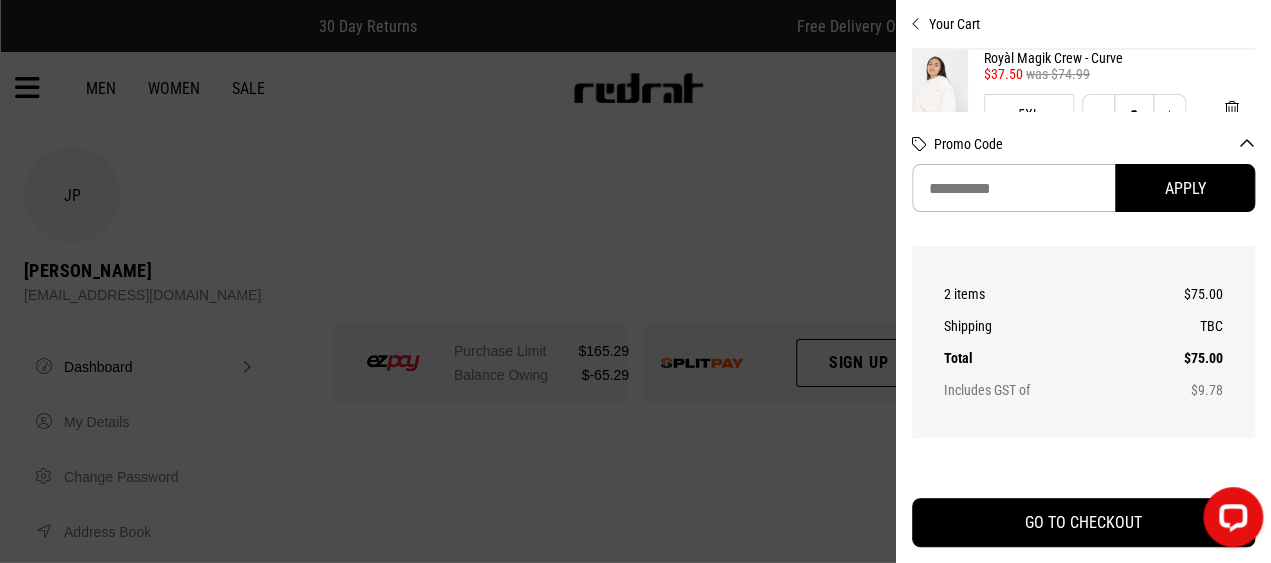click at bounding box center (635, 281) 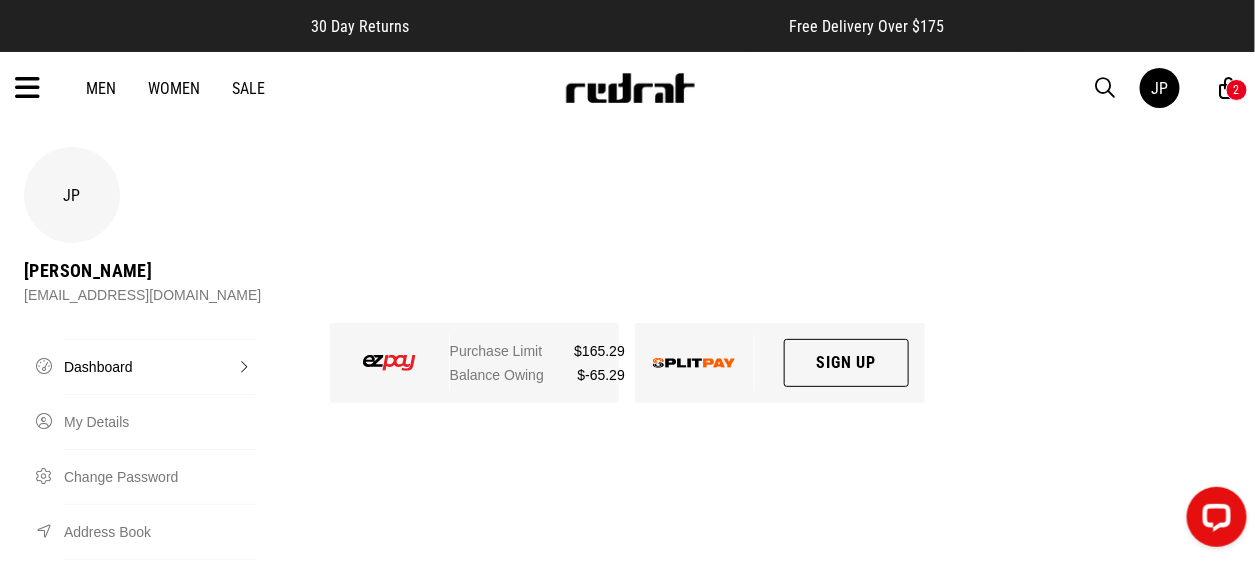 click on "Men   Women   Sale   JP
Hi, Jacqueline
New       Back         Footwear       Back         Mens       Back         Womens       Back         Youth & Kids       Back         Jewellery       Back         Headwear       Back         Accessories       Back         Deals       Back         Sale   UP TO 60% OFF
Shop by Brand
adidas
Converse
New Era
See all brands     Gift Cards   Find a Store   Delivery   Returns & Exchanges   FAQ   Contact Us
Payment Options Only at Red Rat
Let's keep in touch
Back
JP         2" at bounding box center (627, 88) 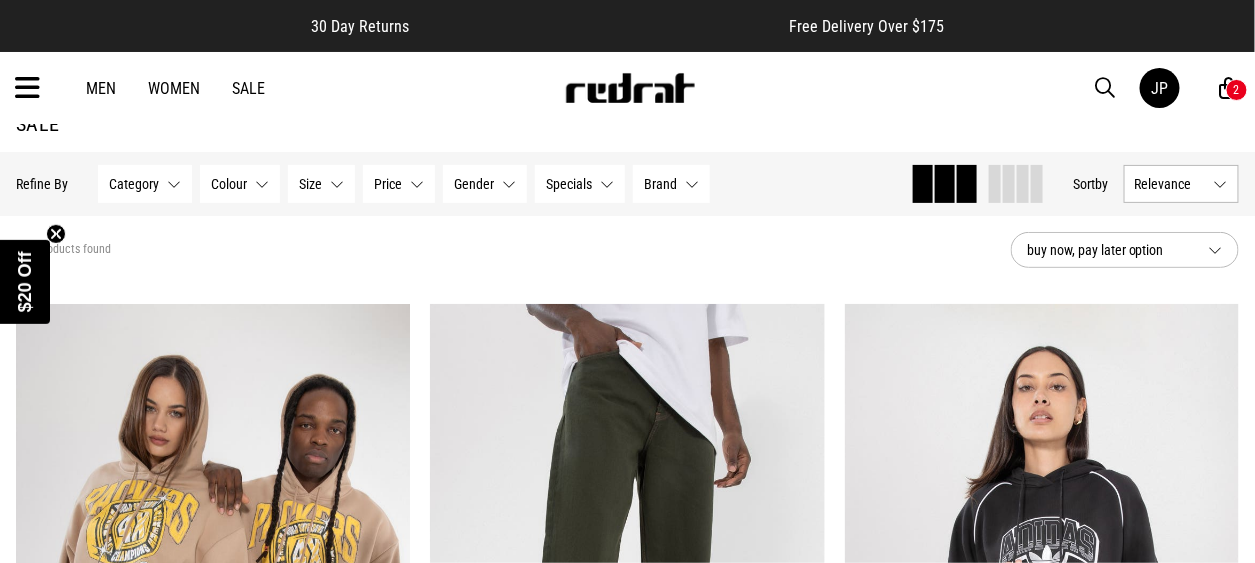 scroll, scrollTop: 0, scrollLeft: 0, axis: both 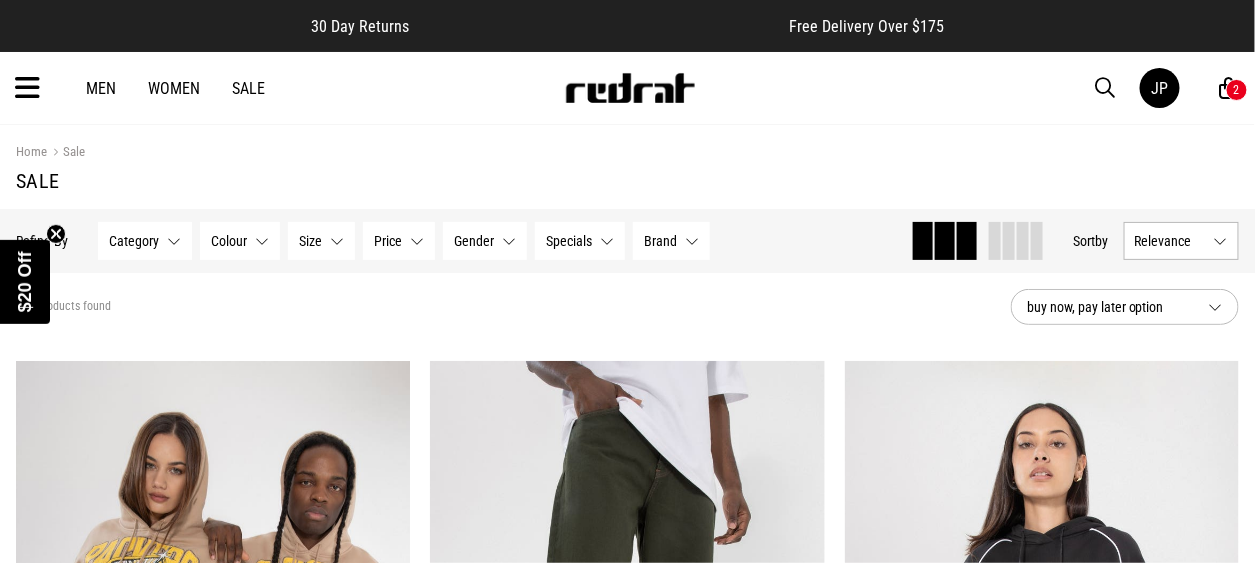 click on "Size" at bounding box center (310, 241) 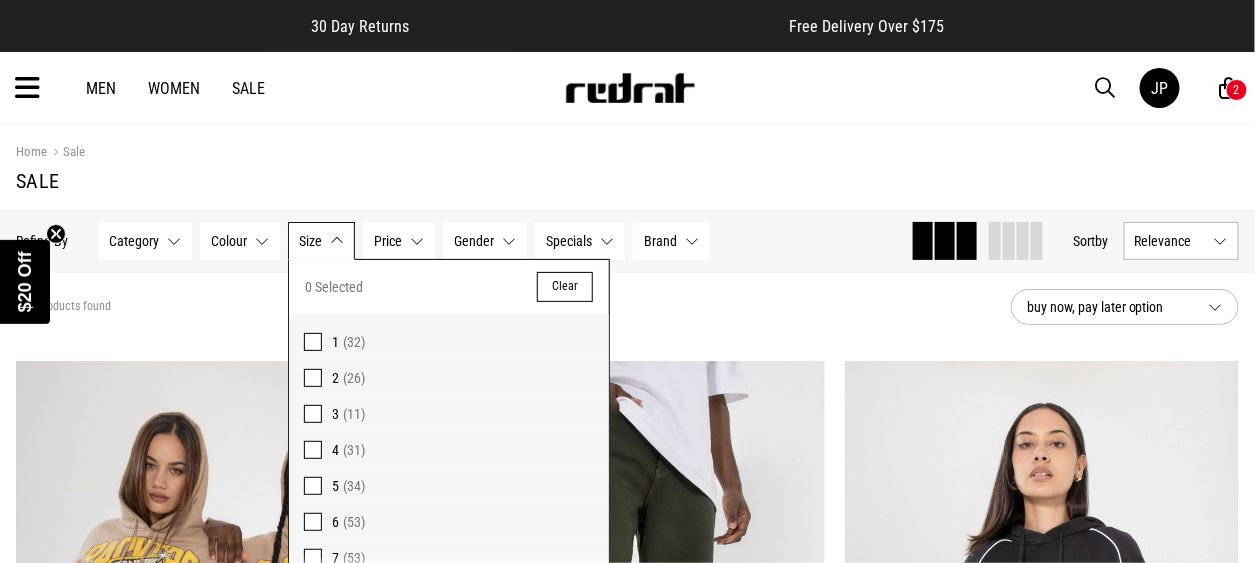 scroll, scrollTop: 17, scrollLeft: 0, axis: vertical 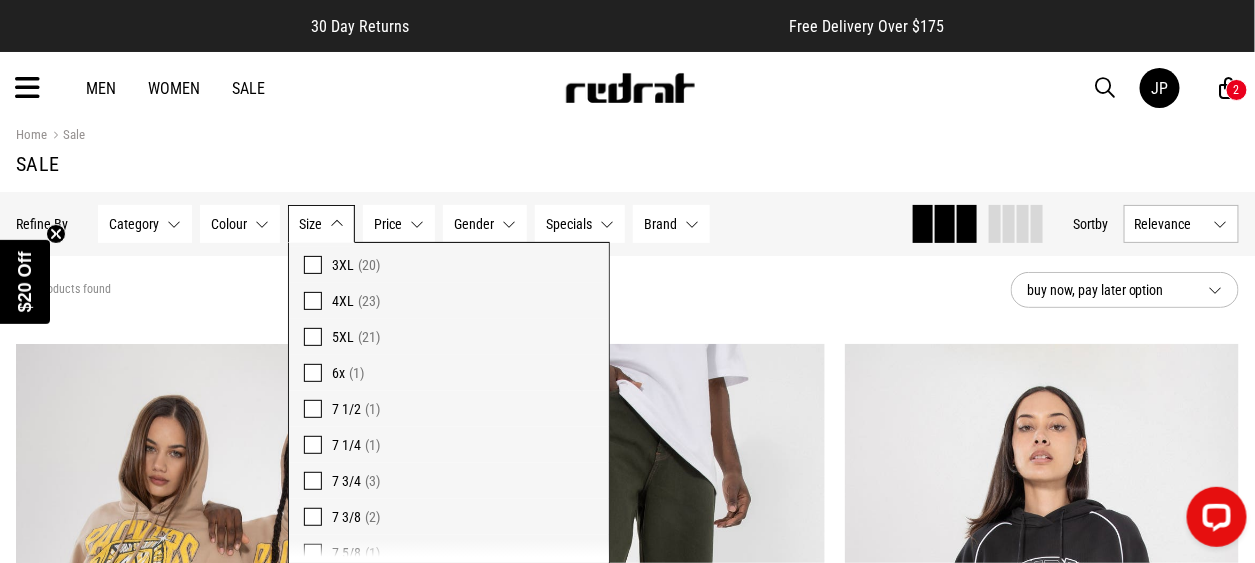 click at bounding box center (313, 301) 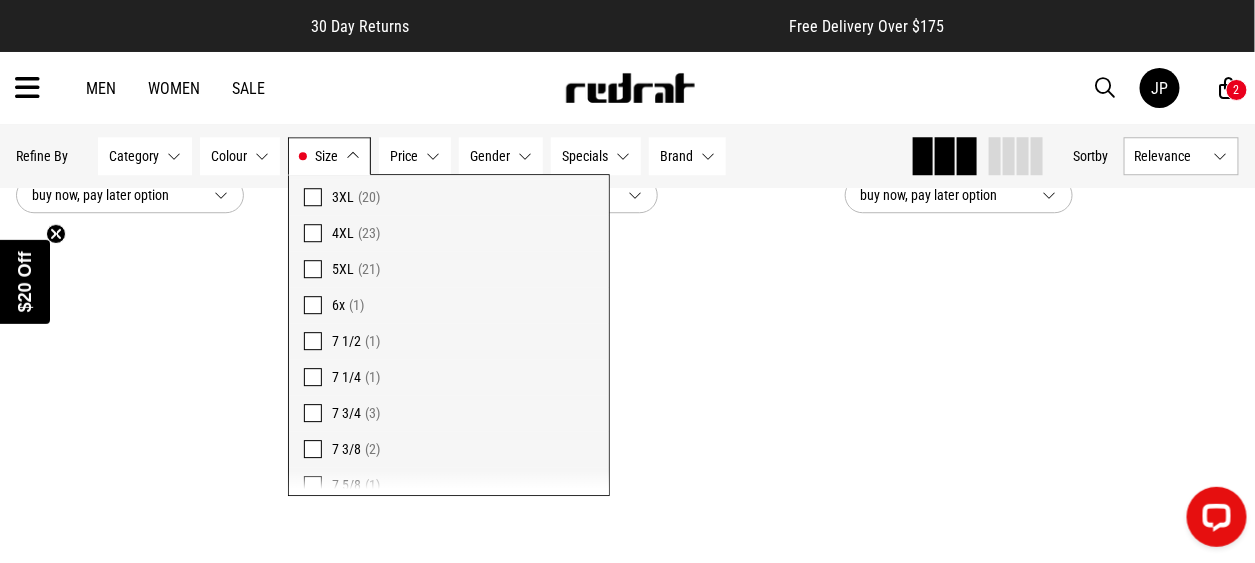 scroll, scrollTop: 1559, scrollLeft: 0, axis: vertical 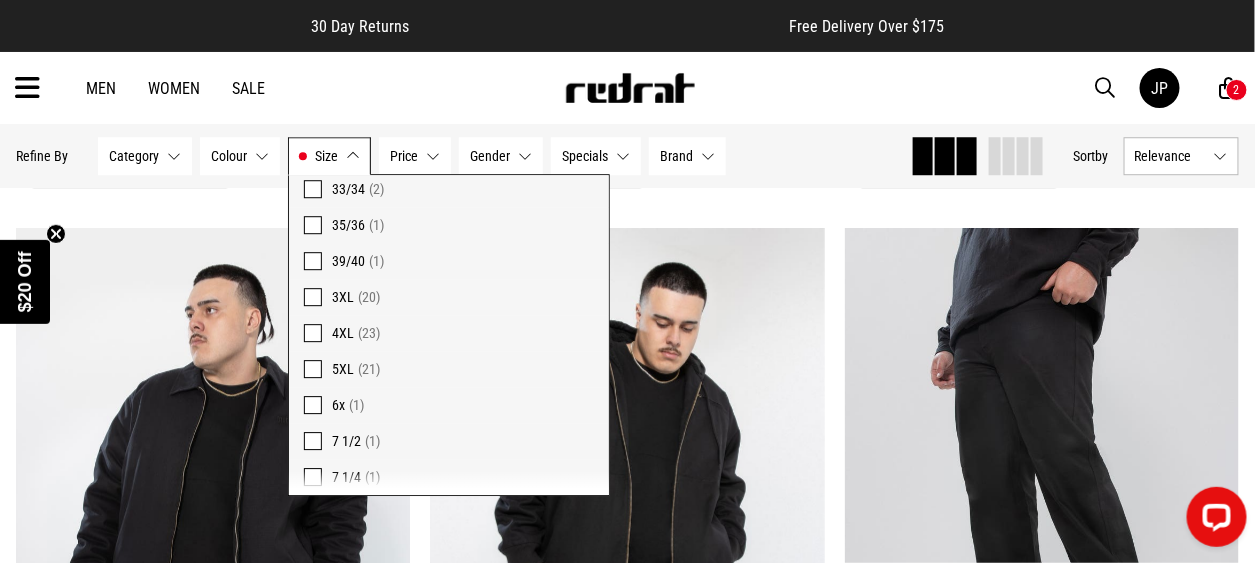 click at bounding box center [313, 297] 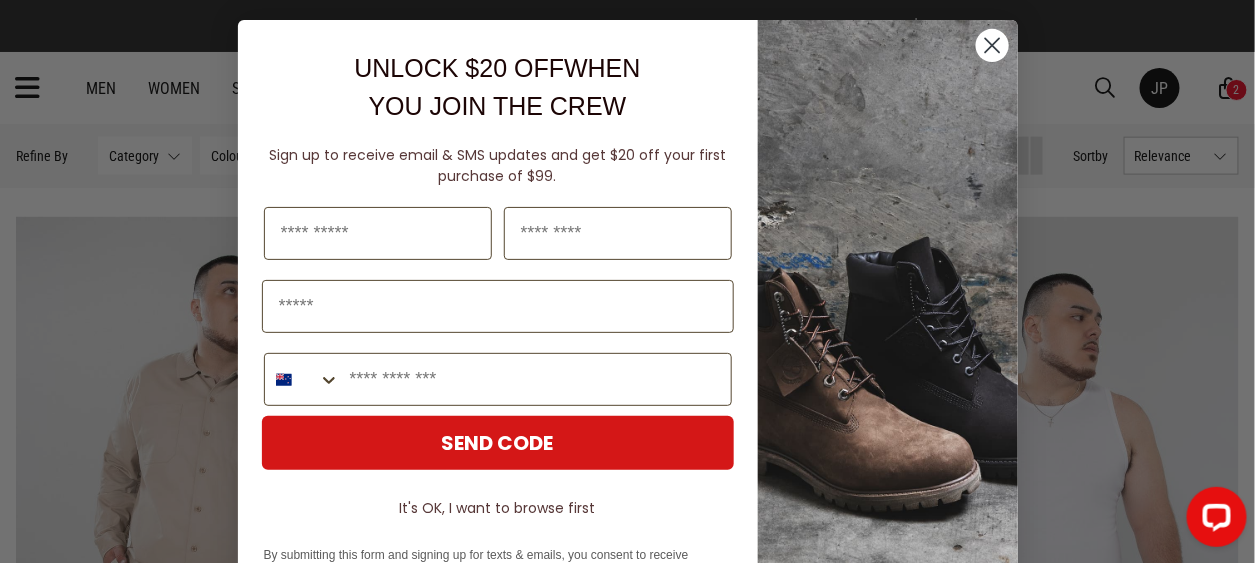 drag, startPoint x: 815, startPoint y: 155, endPoint x: 773, endPoint y: 160, distance: 42.296574 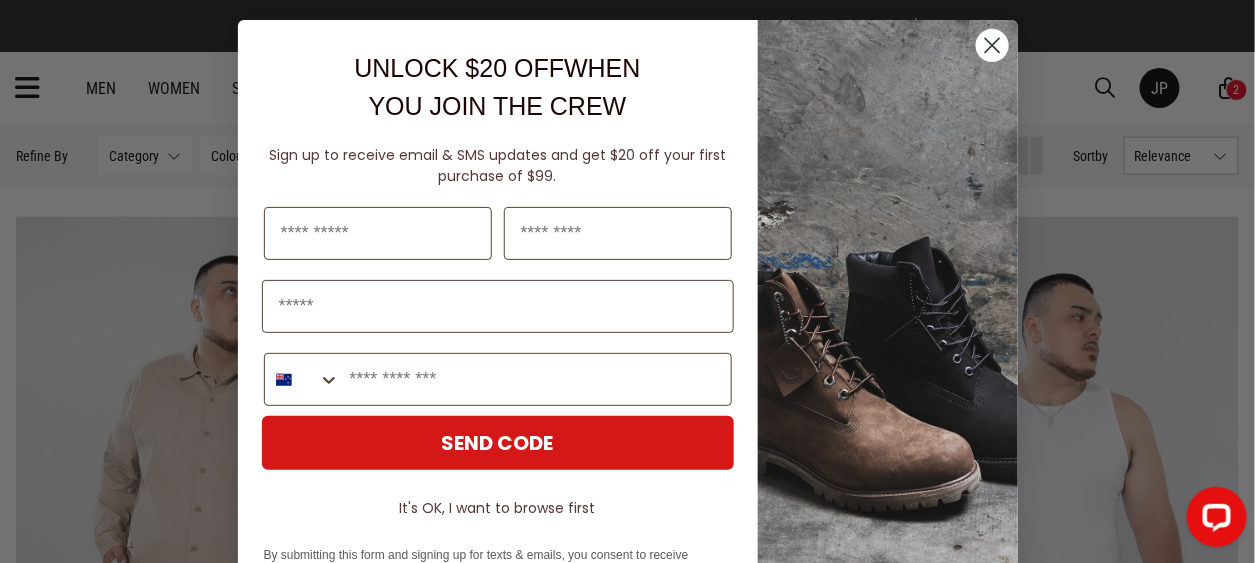 click 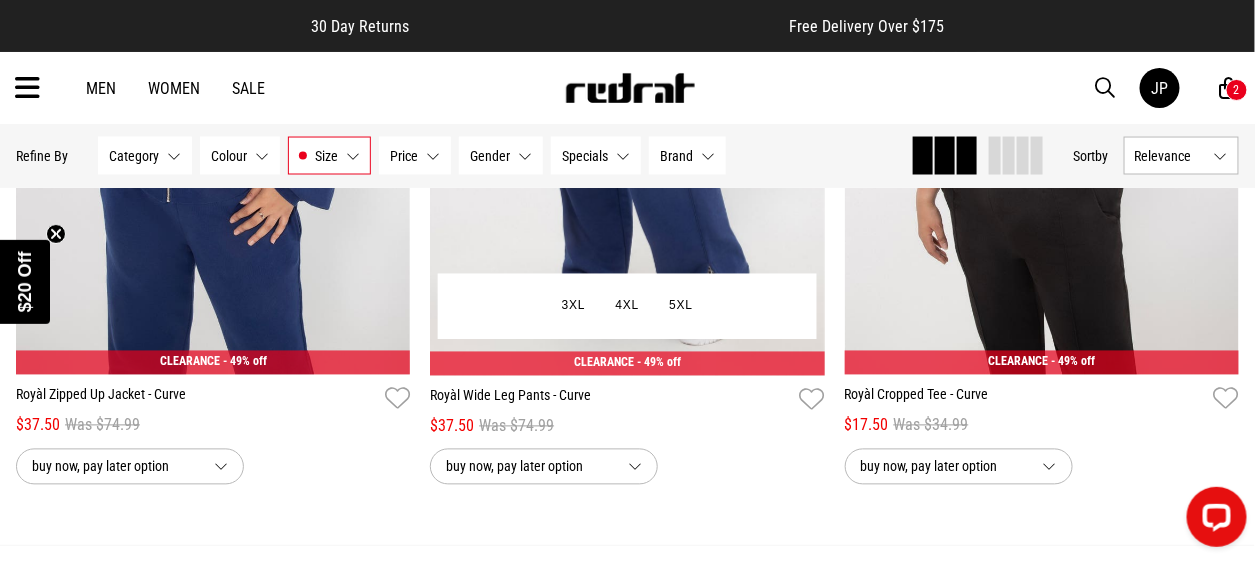 scroll, scrollTop: 5773, scrollLeft: 0, axis: vertical 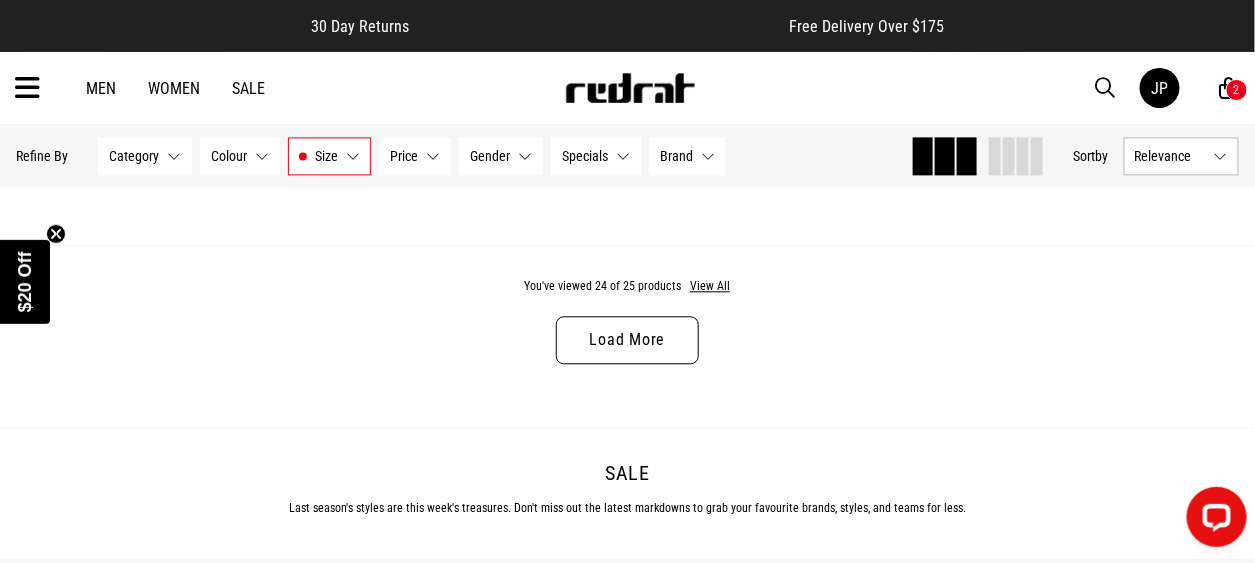click on "Load More" at bounding box center (627, 340) 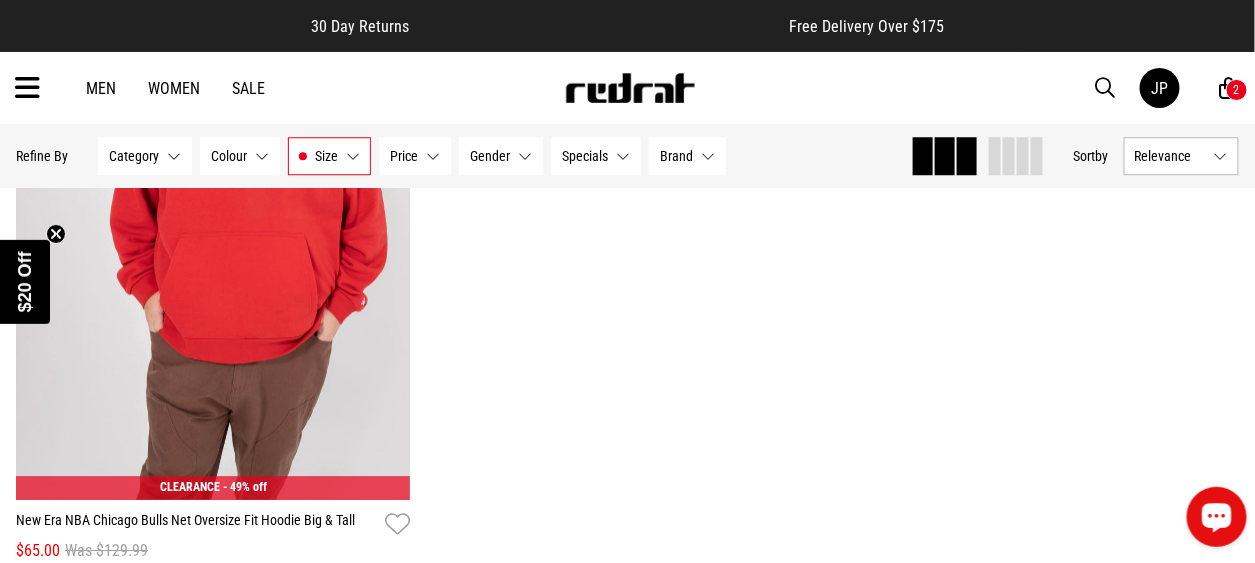 scroll, scrollTop: 5888, scrollLeft: 0, axis: vertical 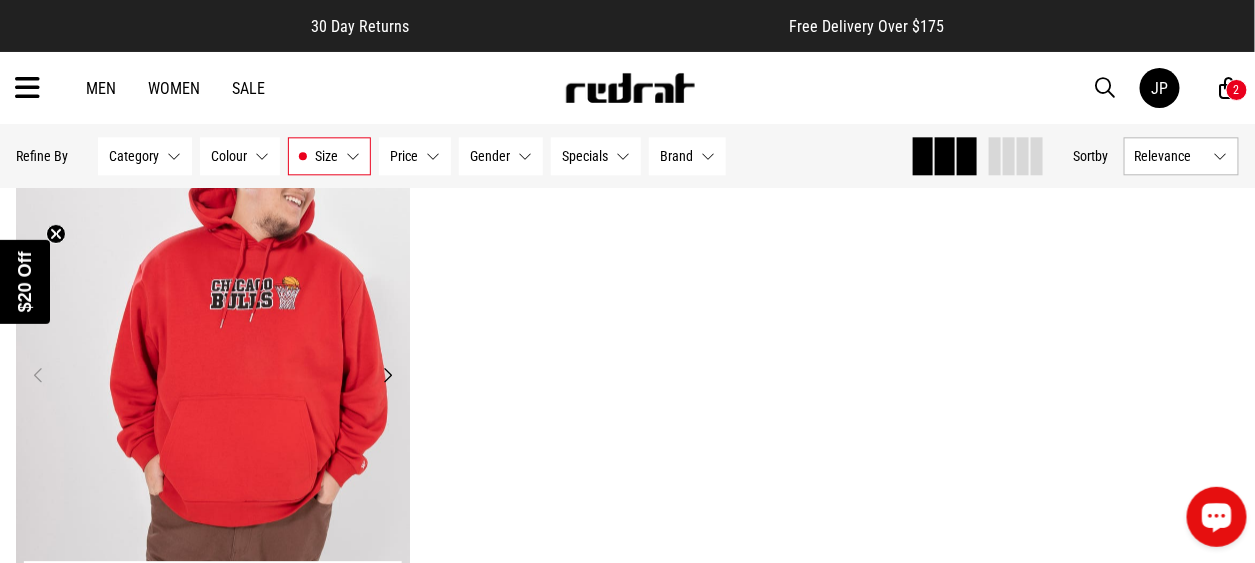 click on "Next" at bounding box center (387, 375) 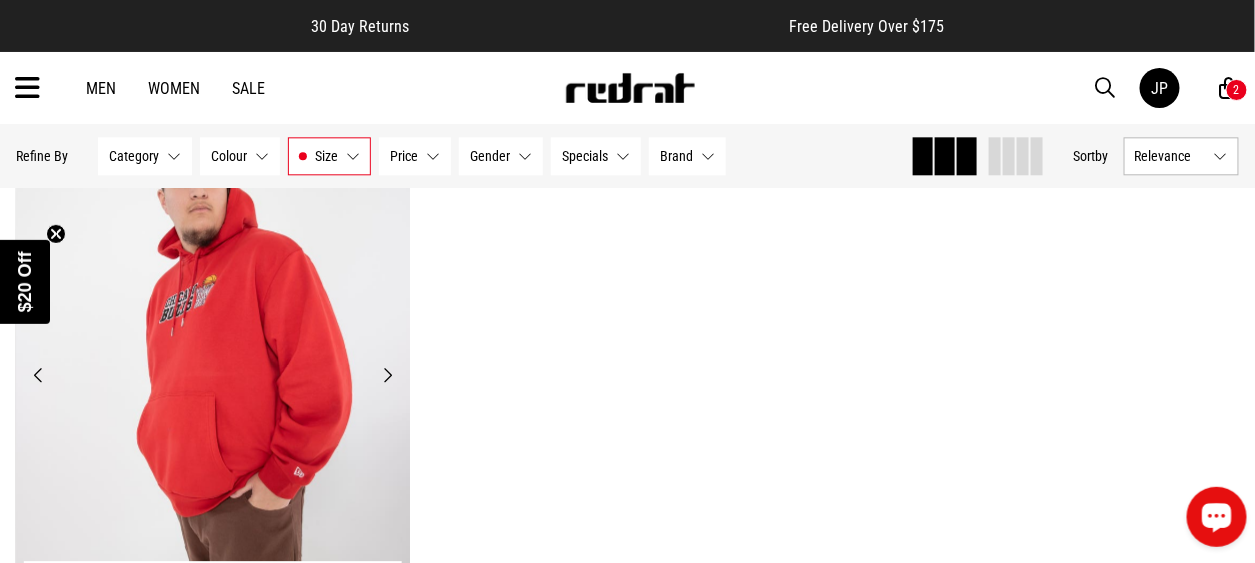 click on "Next" at bounding box center (387, 375) 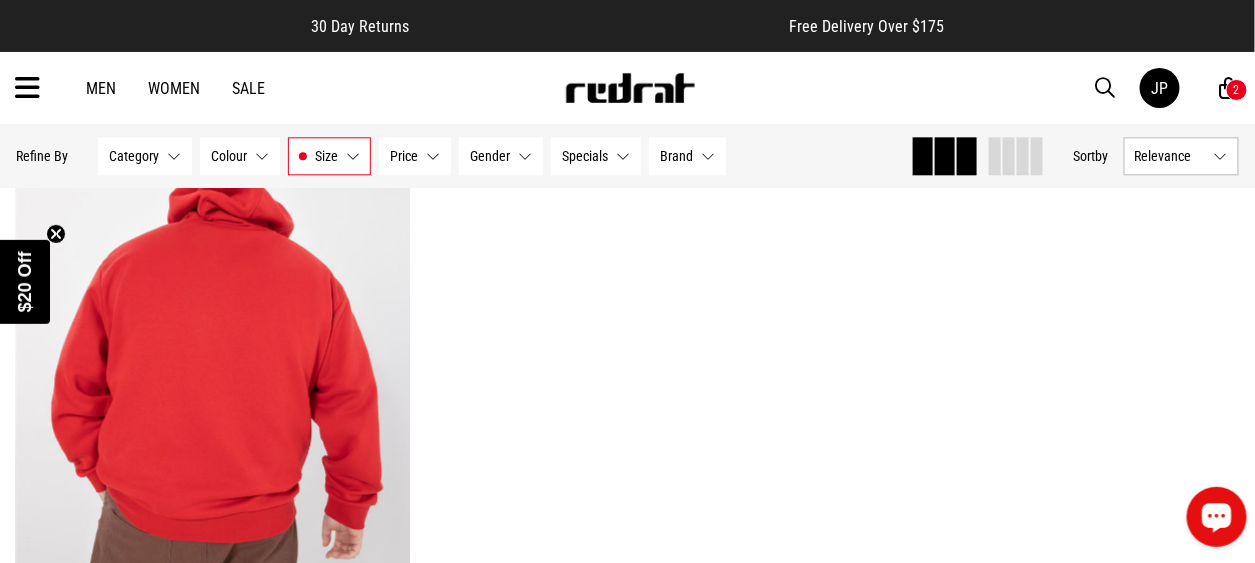 click on "Women" at bounding box center (174, 88) 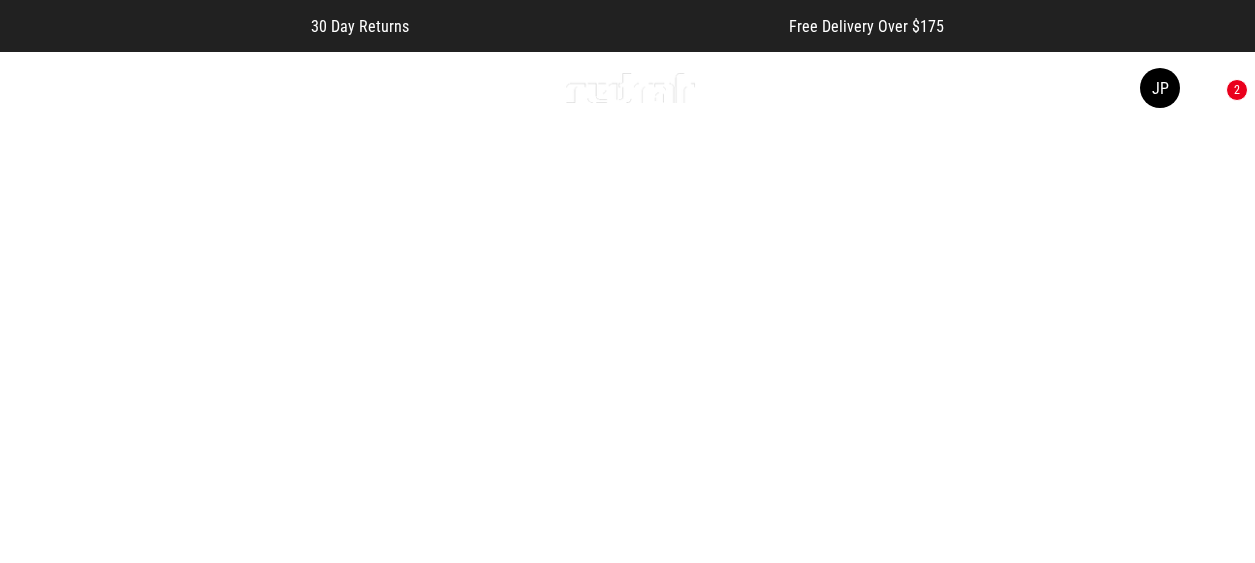 scroll, scrollTop: 0, scrollLeft: 0, axis: both 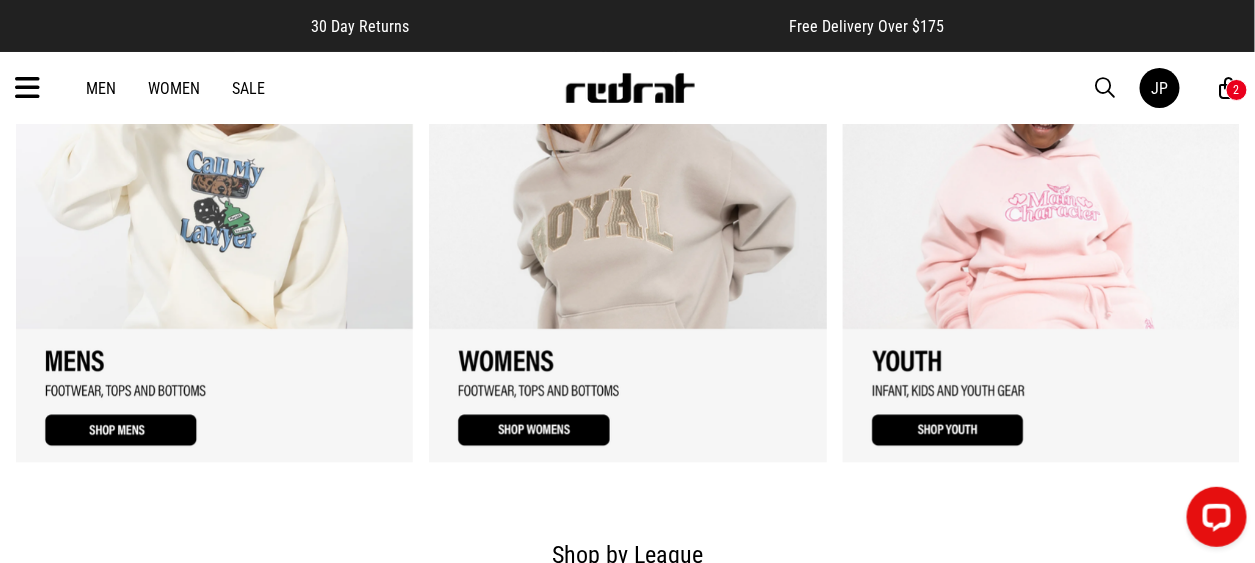 click at bounding box center (214, 230) 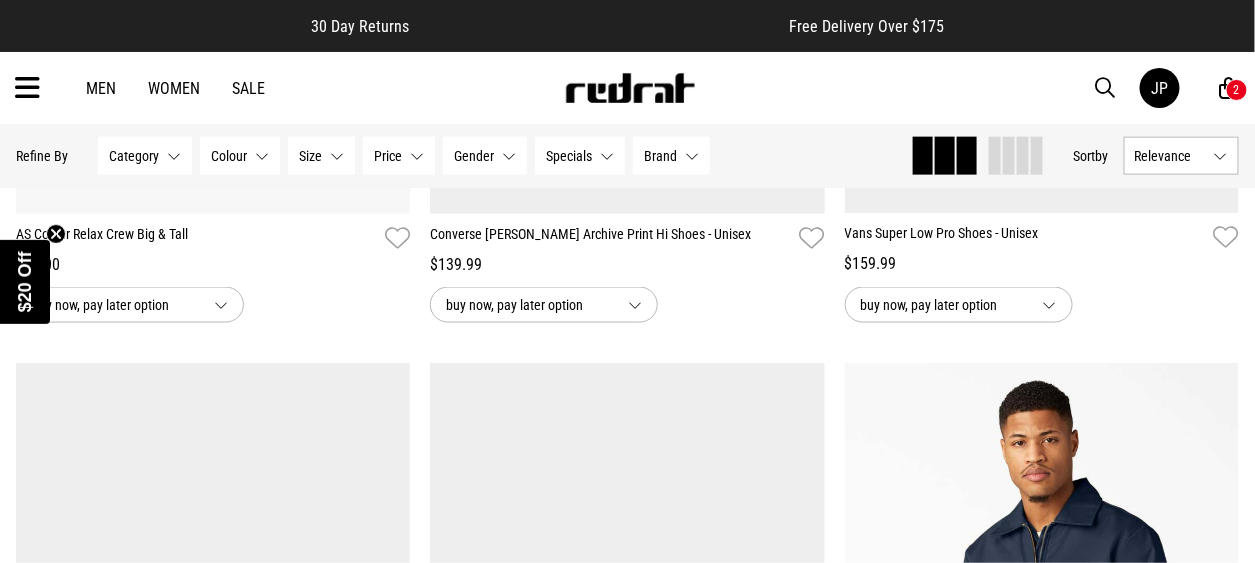 scroll, scrollTop: 700, scrollLeft: 0, axis: vertical 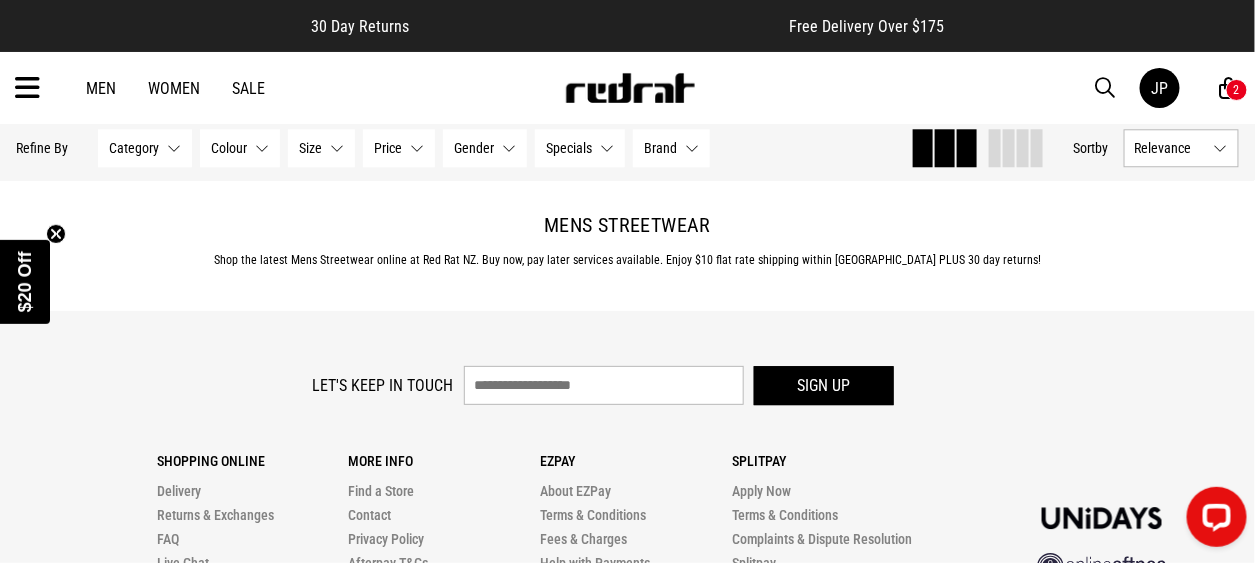 click on "Women" at bounding box center (174, 88) 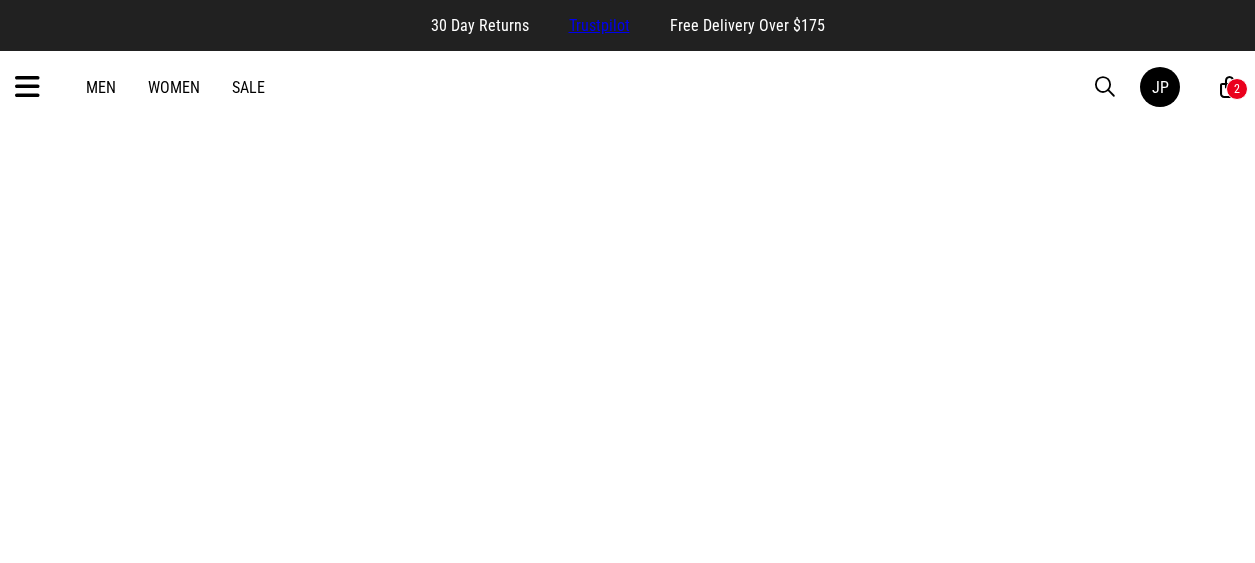 scroll, scrollTop: 0, scrollLeft: 0, axis: both 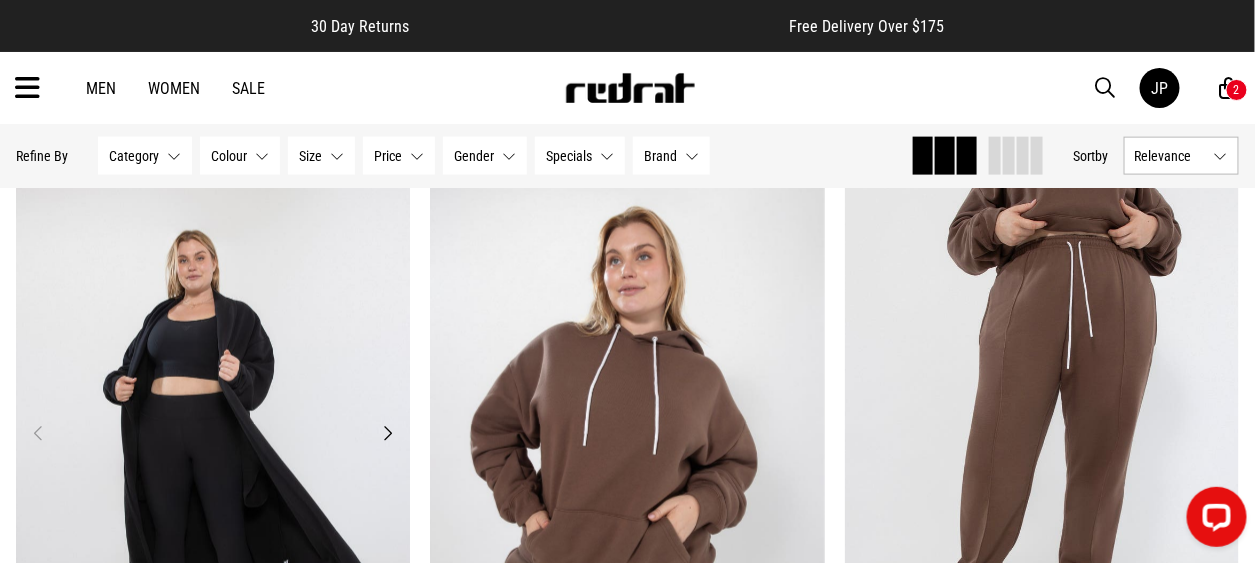 click on "Next" at bounding box center [387, 434] 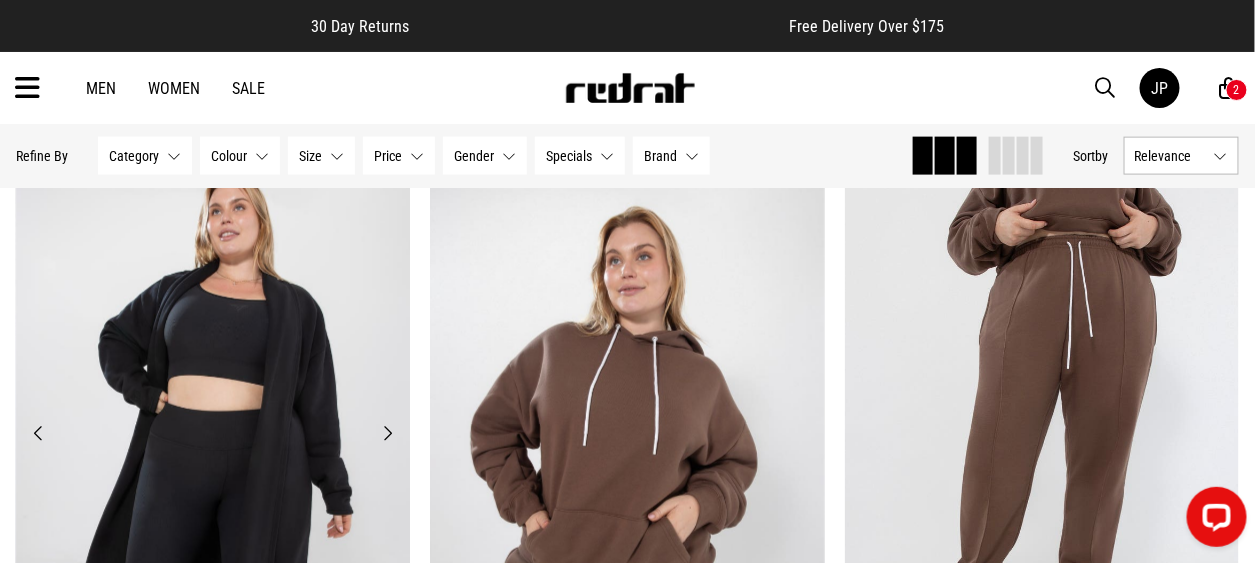 click on "Next" at bounding box center [387, 434] 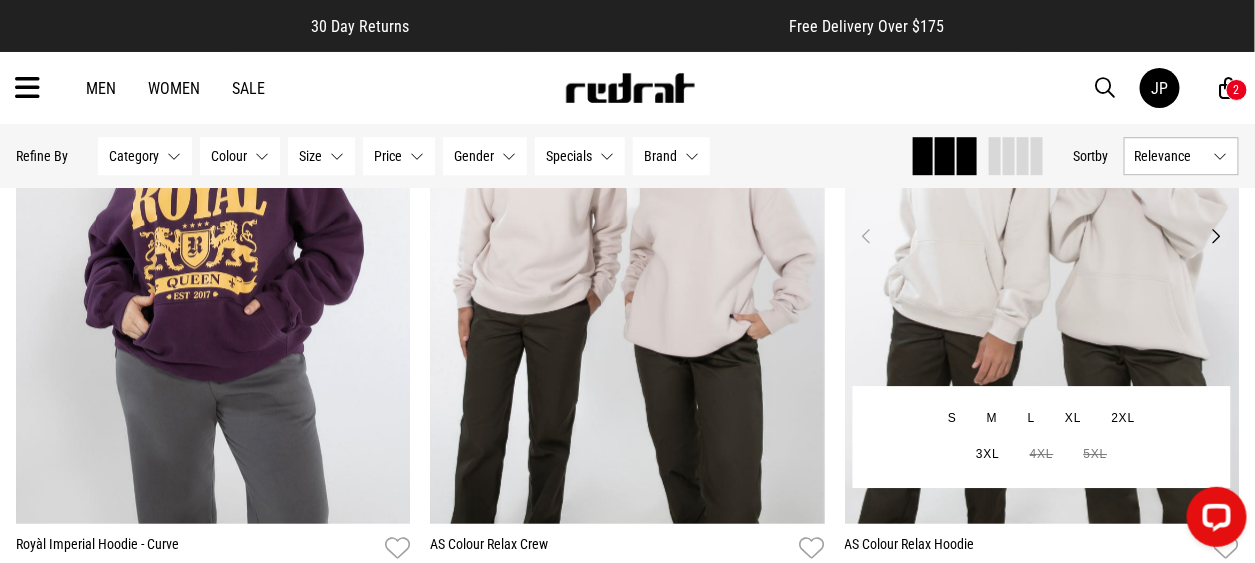 scroll, scrollTop: 3700, scrollLeft: 0, axis: vertical 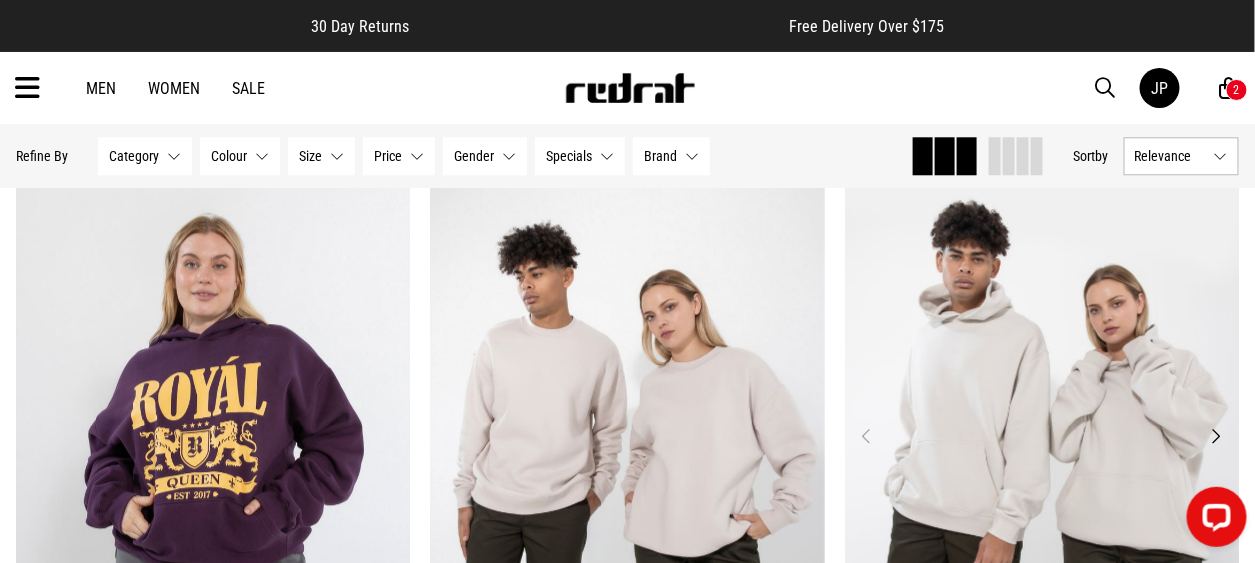 click on "Next" at bounding box center [1216, 436] 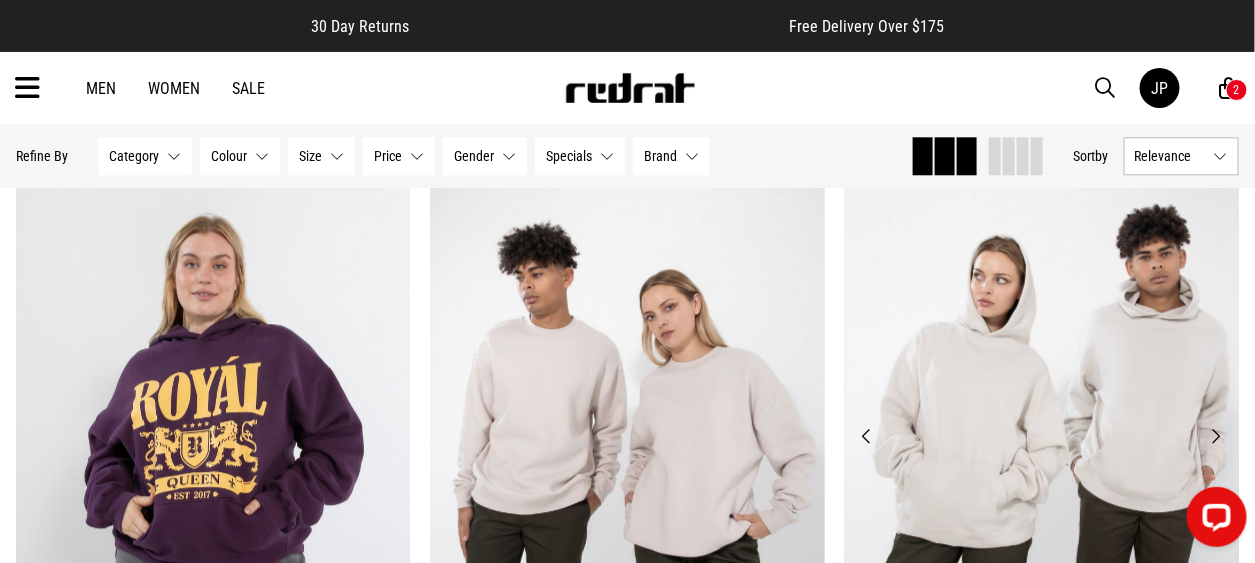 click on "Next" at bounding box center [1216, 436] 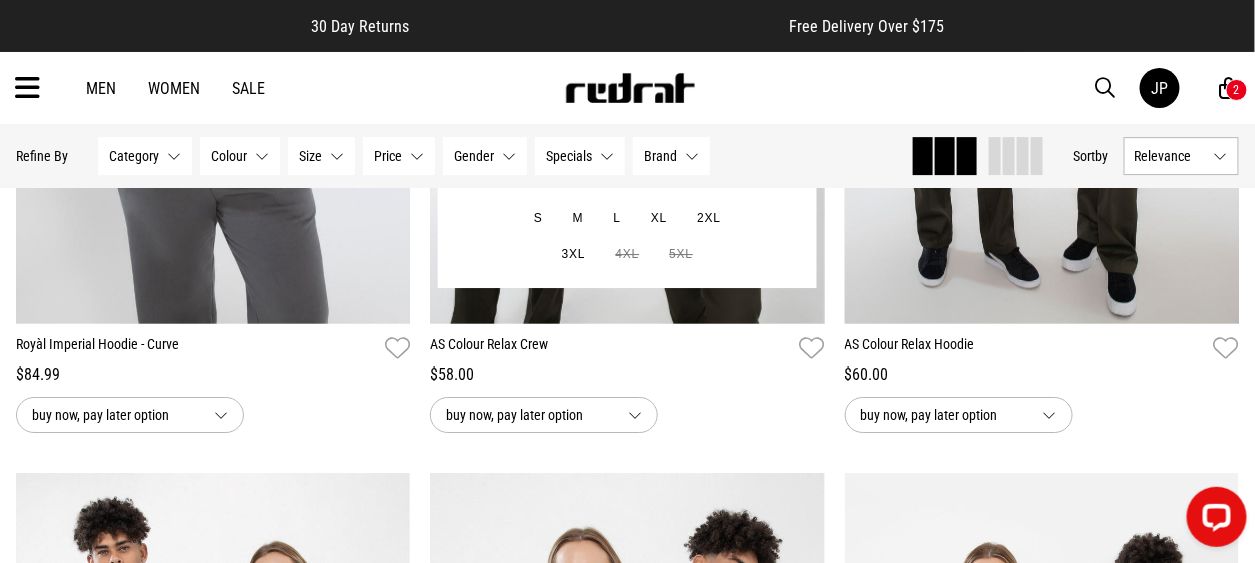 scroll, scrollTop: 4400, scrollLeft: 0, axis: vertical 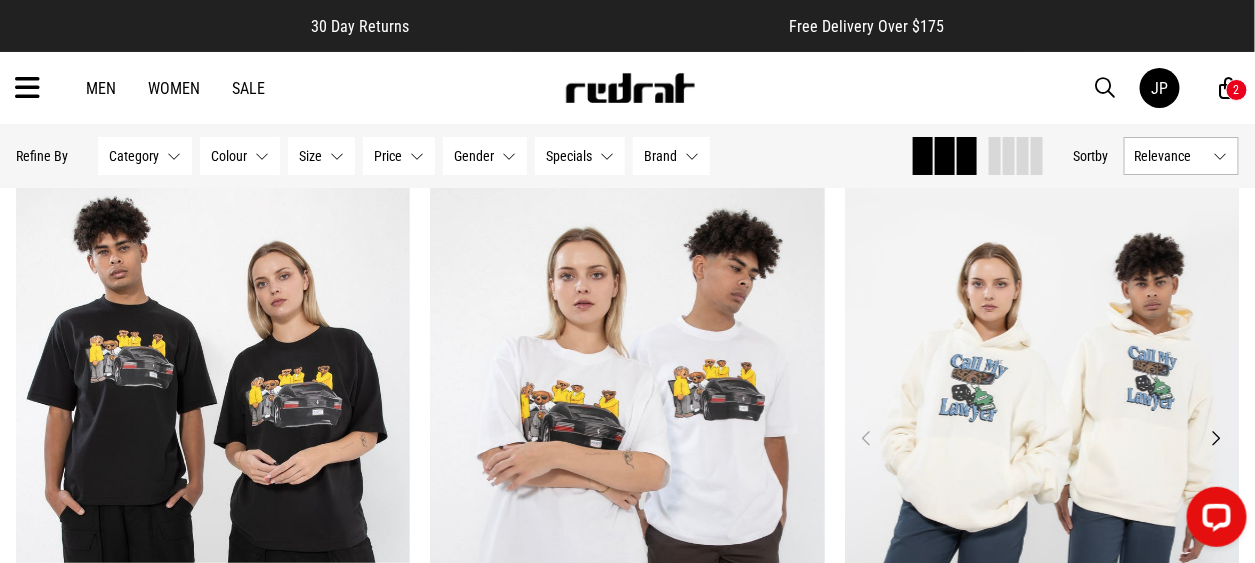 click on "Next" at bounding box center [1216, 438] 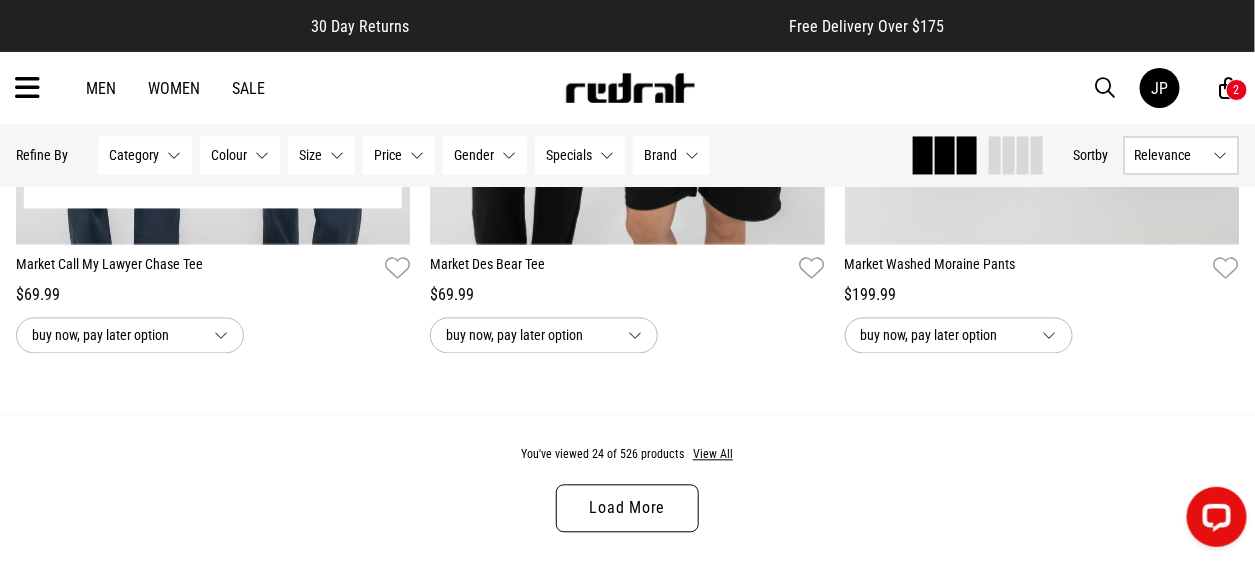 scroll, scrollTop: 5700, scrollLeft: 0, axis: vertical 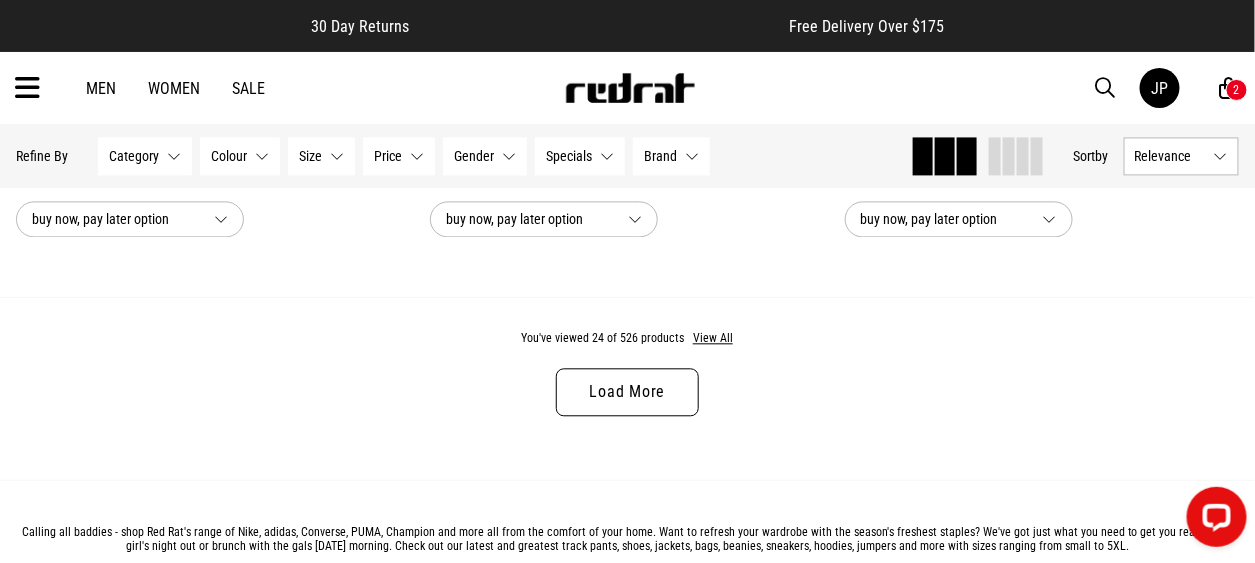 click on "Load More" at bounding box center (627, 392) 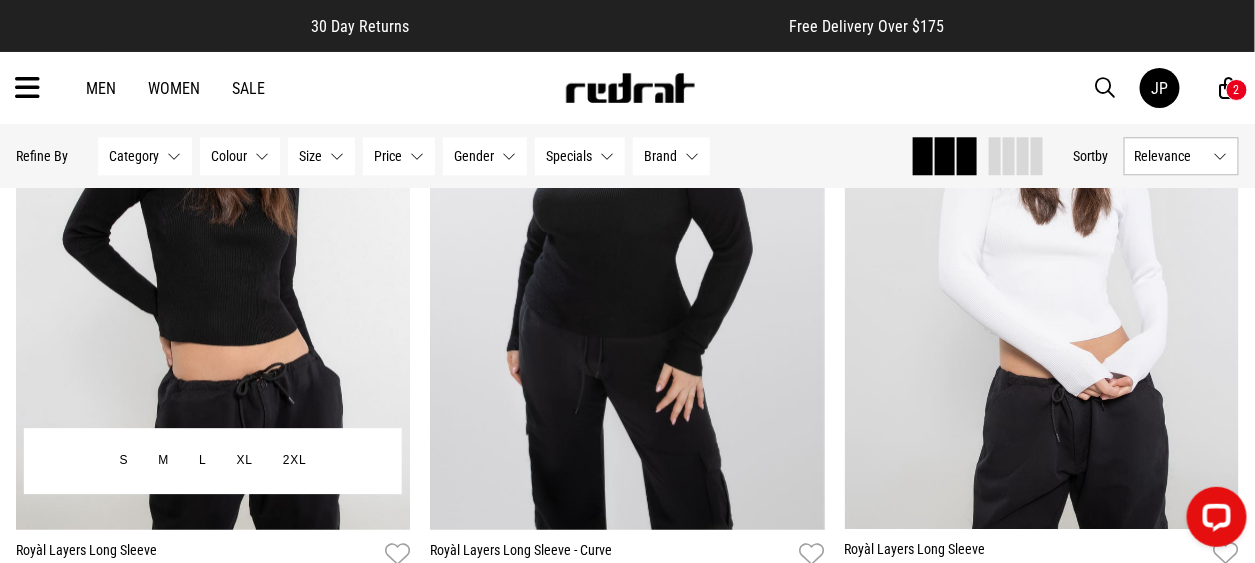 scroll, scrollTop: 5800, scrollLeft: 0, axis: vertical 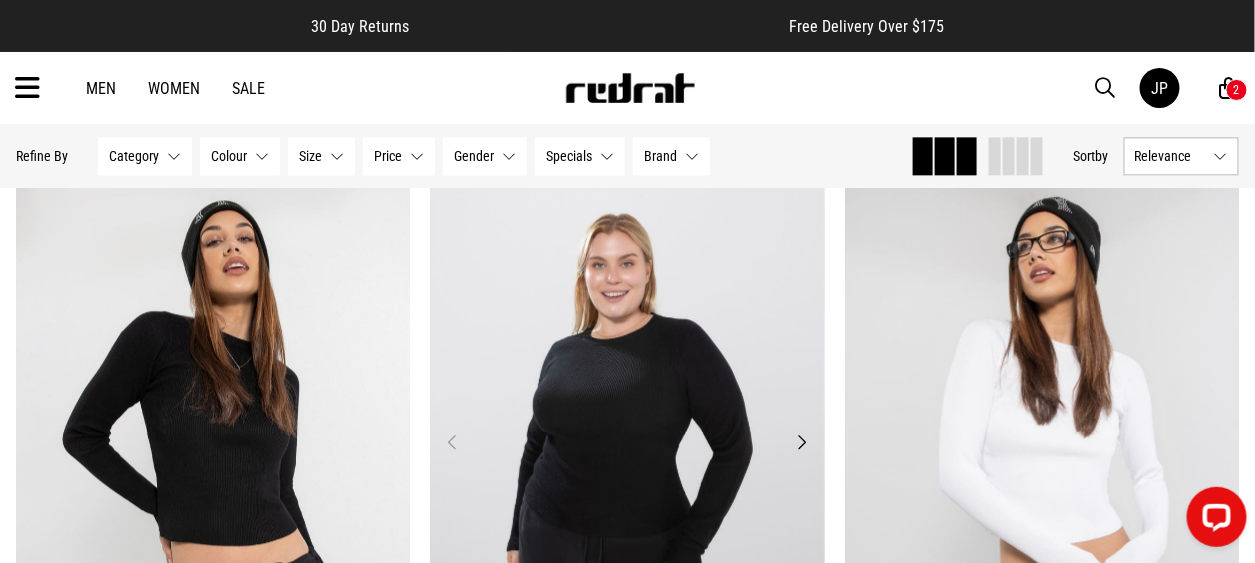 click on "Next" at bounding box center (802, 442) 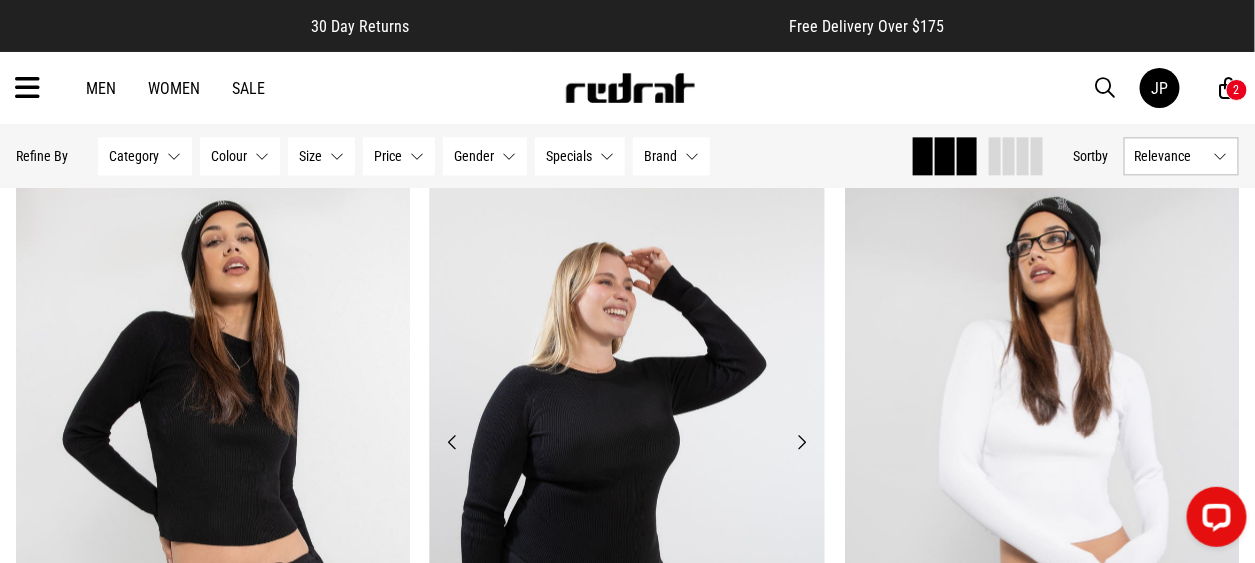 click on "Next" at bounding box center [802, 442] 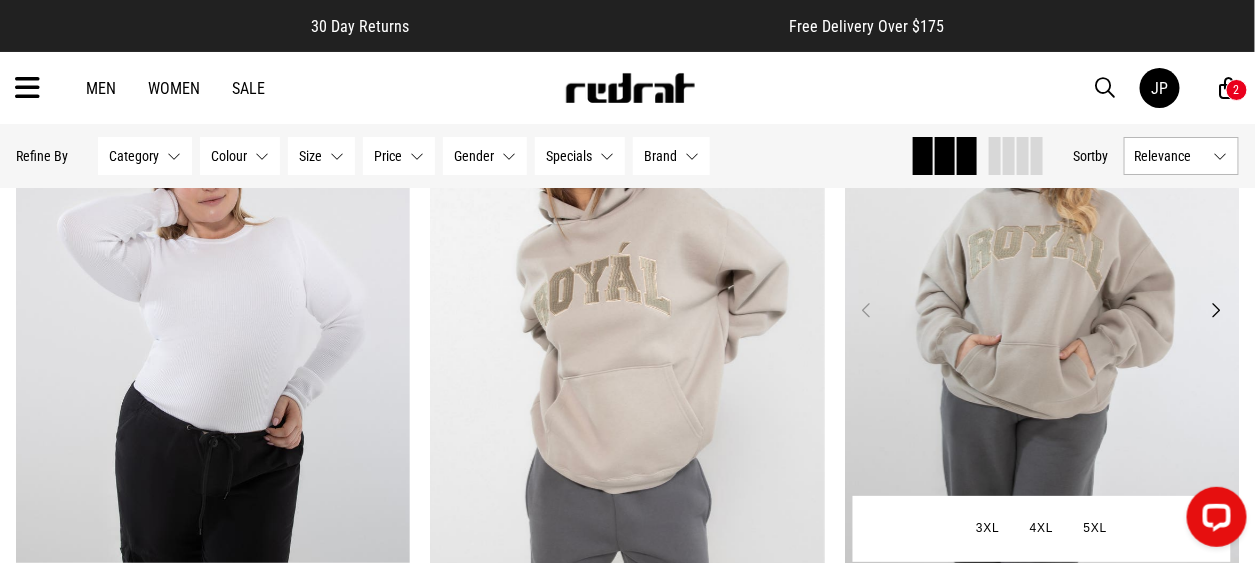 scroll, scrollTop: 6600, scrollLeft: 0, axis: vertical 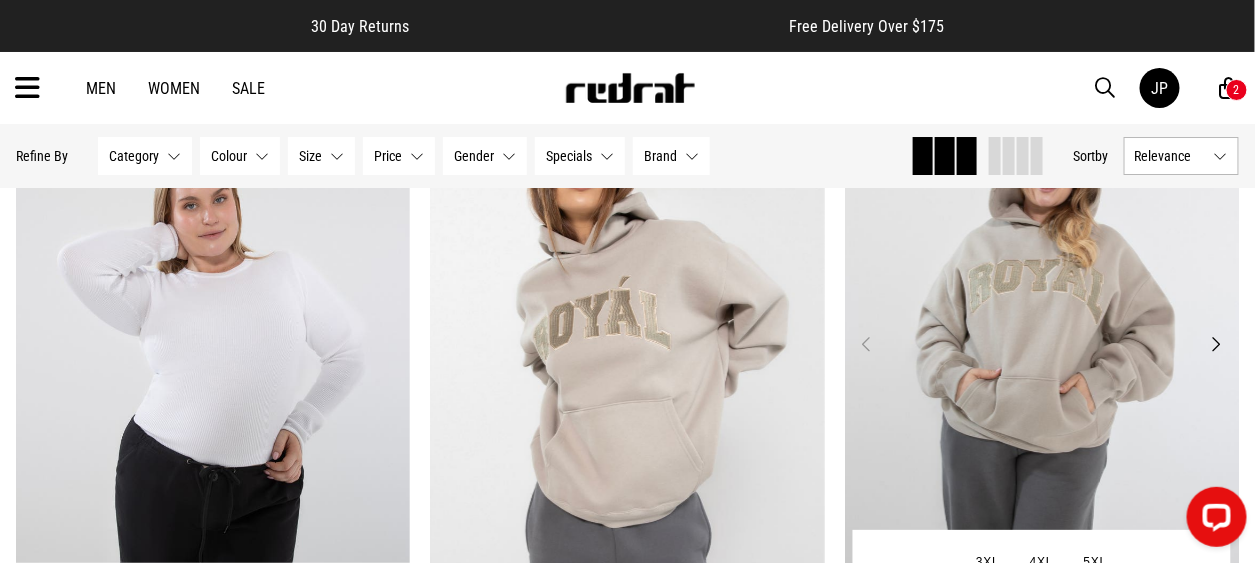 click on "Next" at bounding box center (1216, 344) 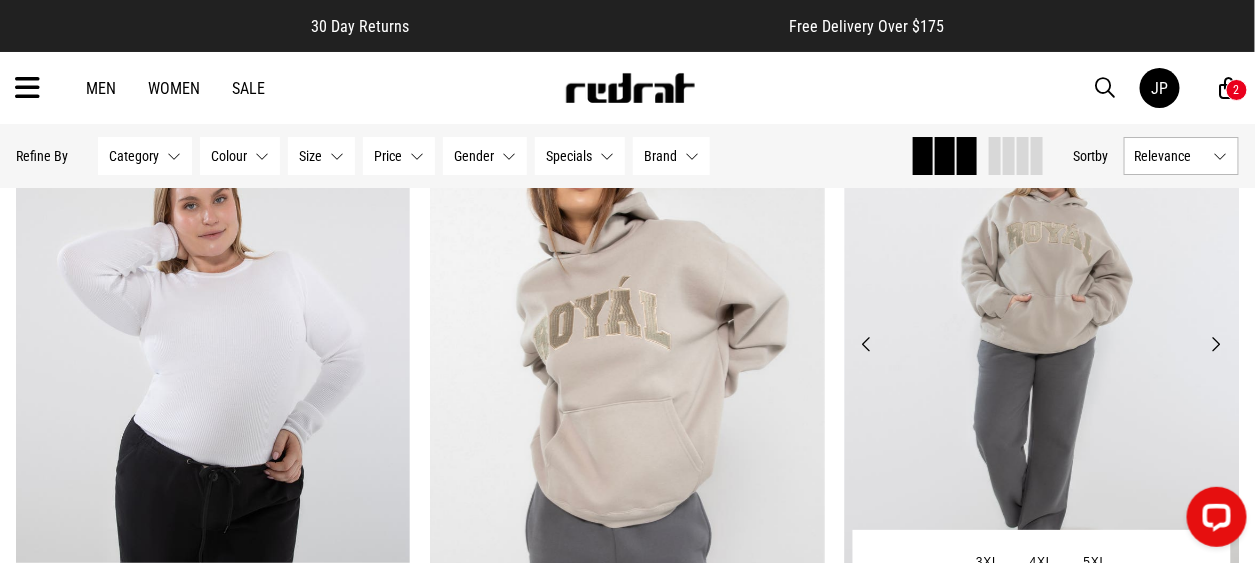 click on "Next" at bounding box center (1216, 344) 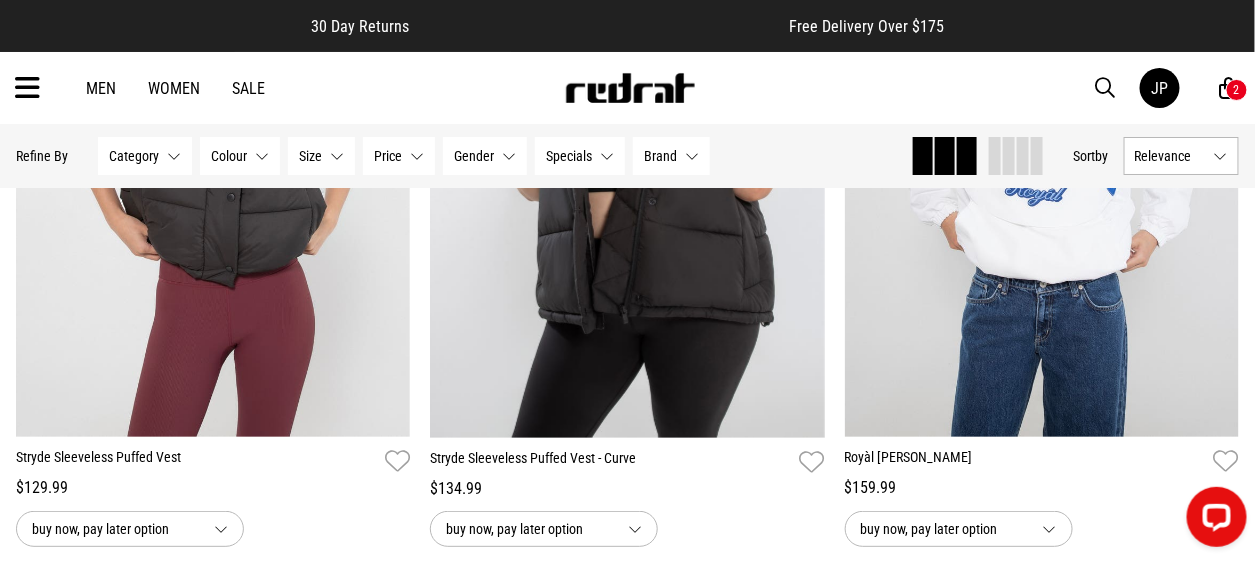 scroll, scrollTop: 8700, scrollLeft: 0, axis: vertical 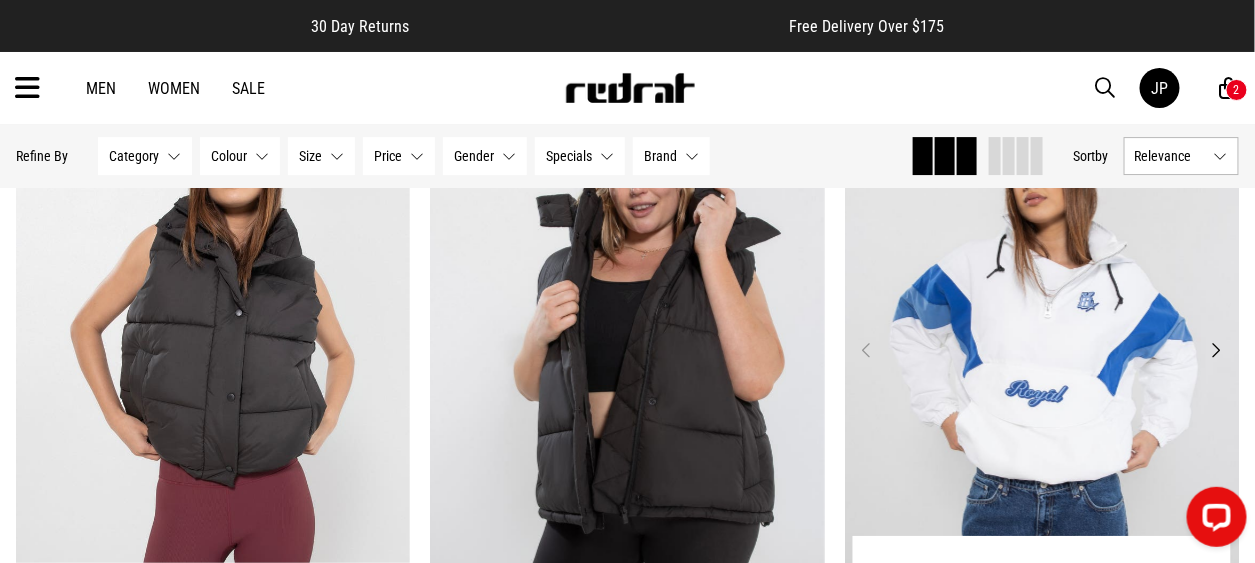 click on "Next" at bounding box center (1216, 350) 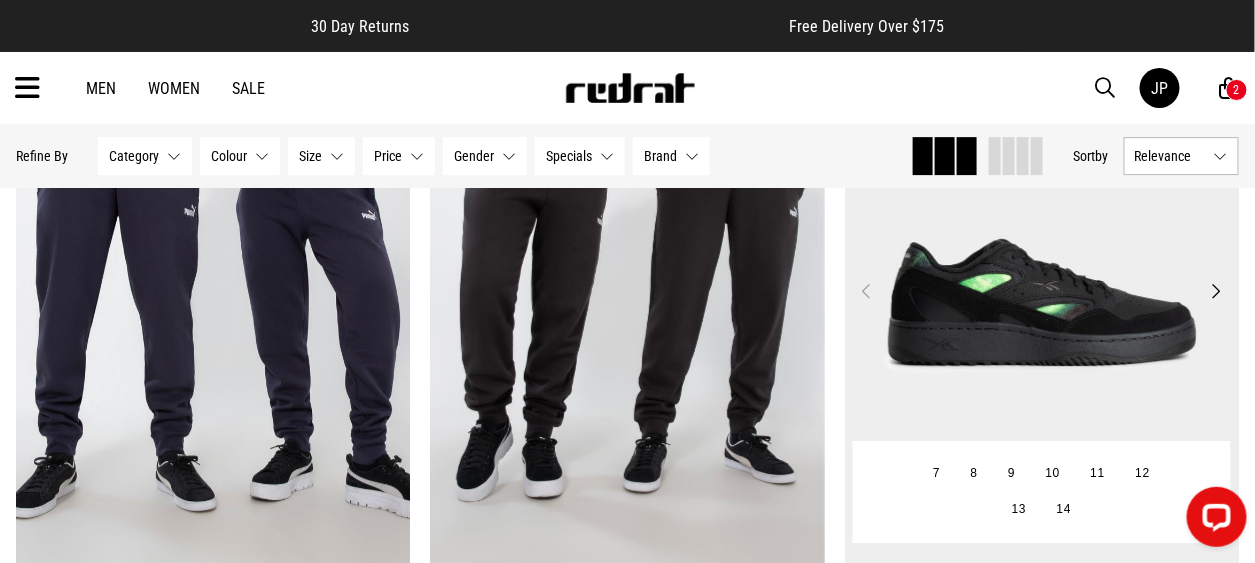 scroll, scrollTop: 10900, scrollLeft: 0, axis: vertical 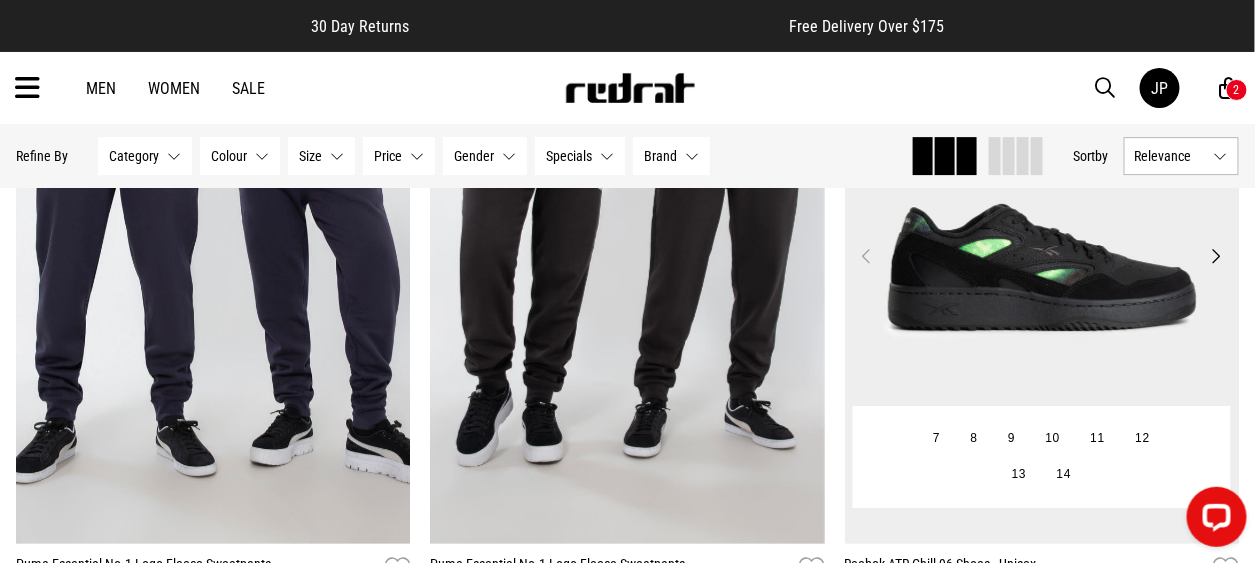 click on "Next" at bounding box center [1216, 256] 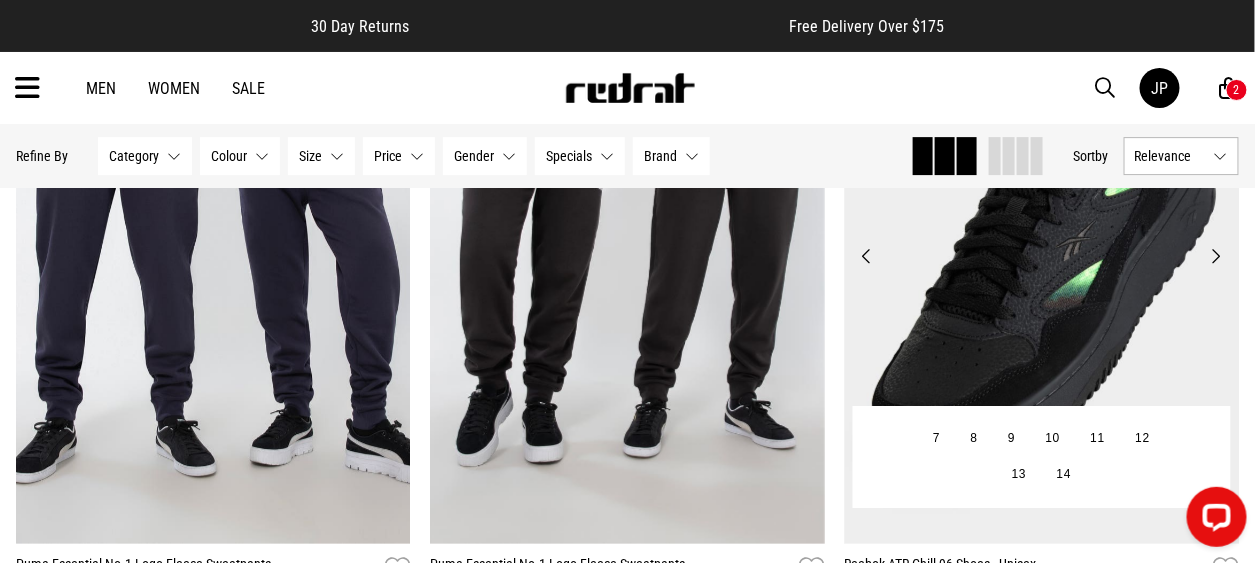 click on "Next" at bounding box center (1216, 256) 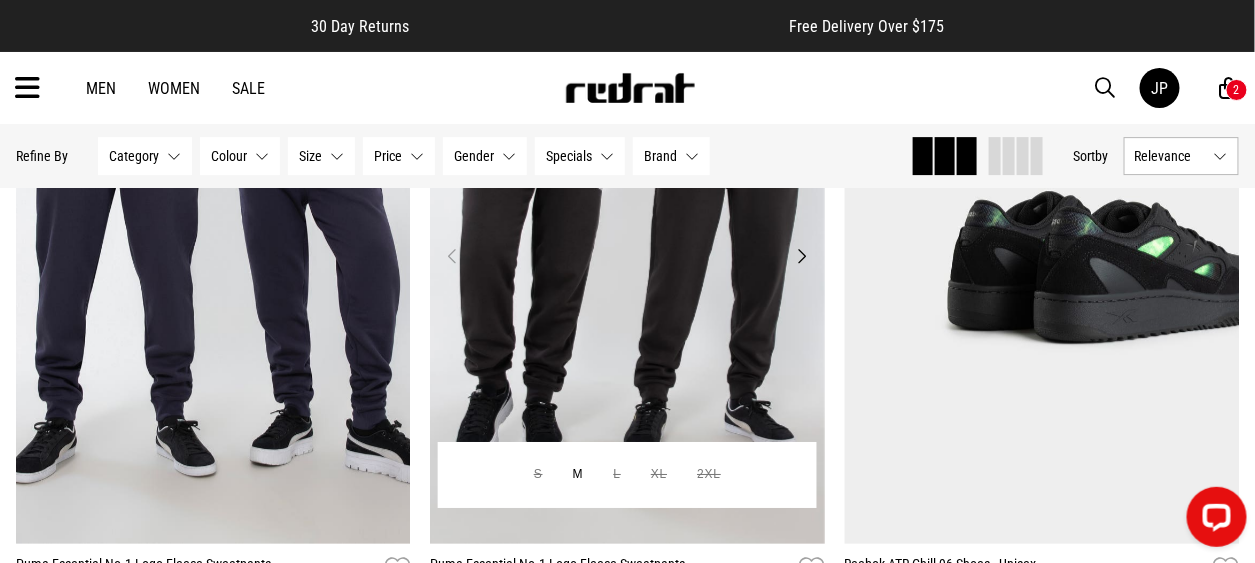 scroll, scrollTop: 11400, scrollLeft: 0, axis: vertical 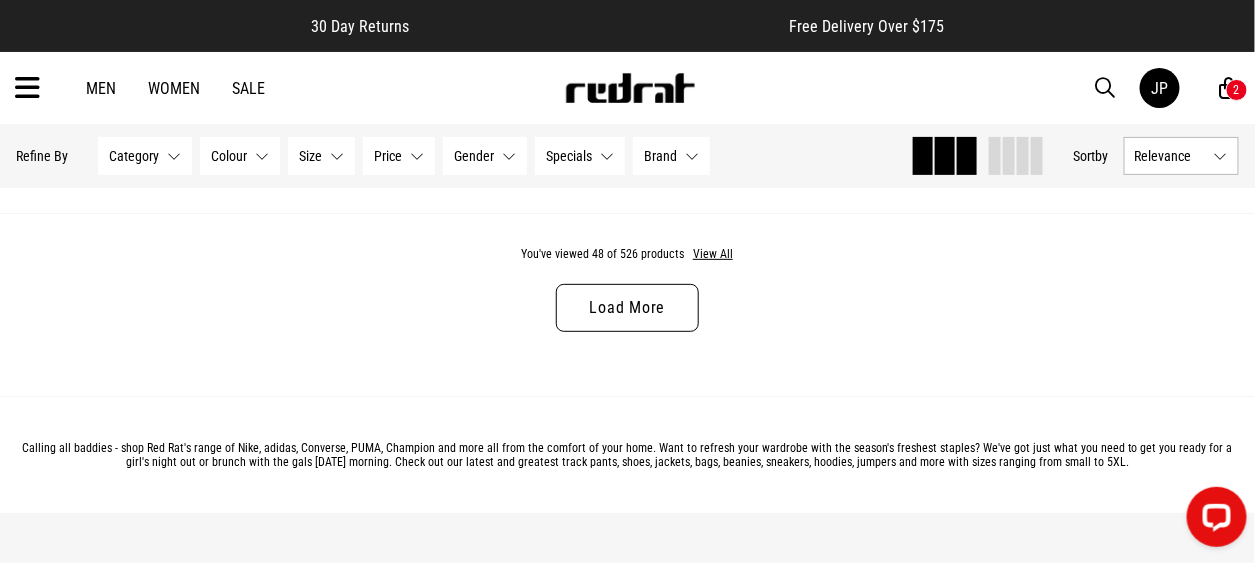 click on "Load More" at bounding box center (627, 308) 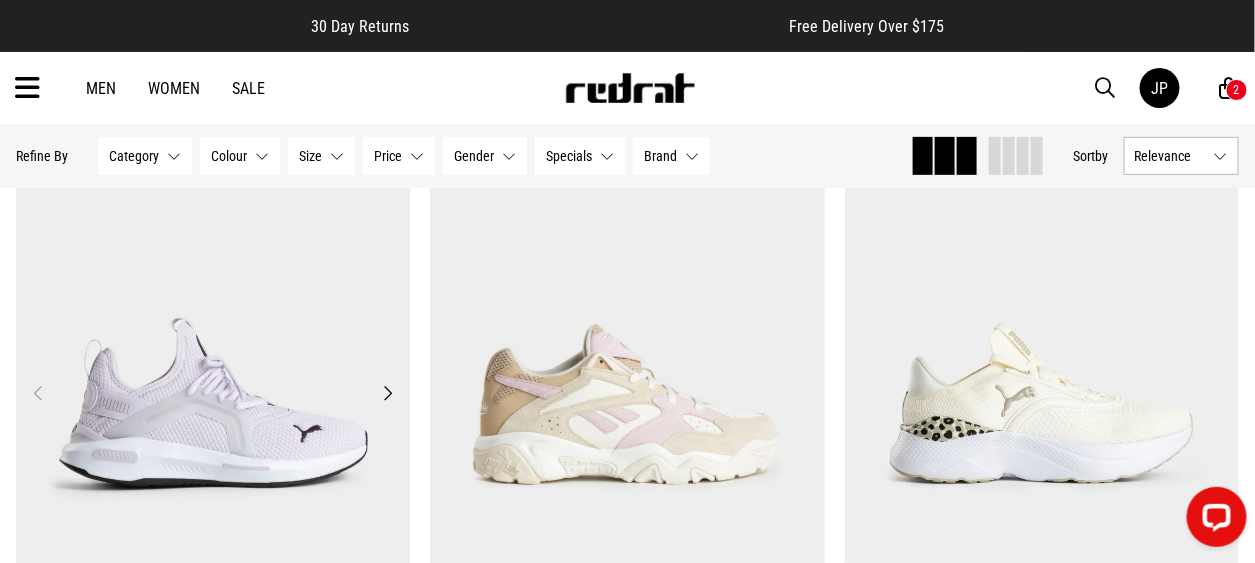 scroll, scrollTop: 11500, scrollLeft: 0, axis: vertical 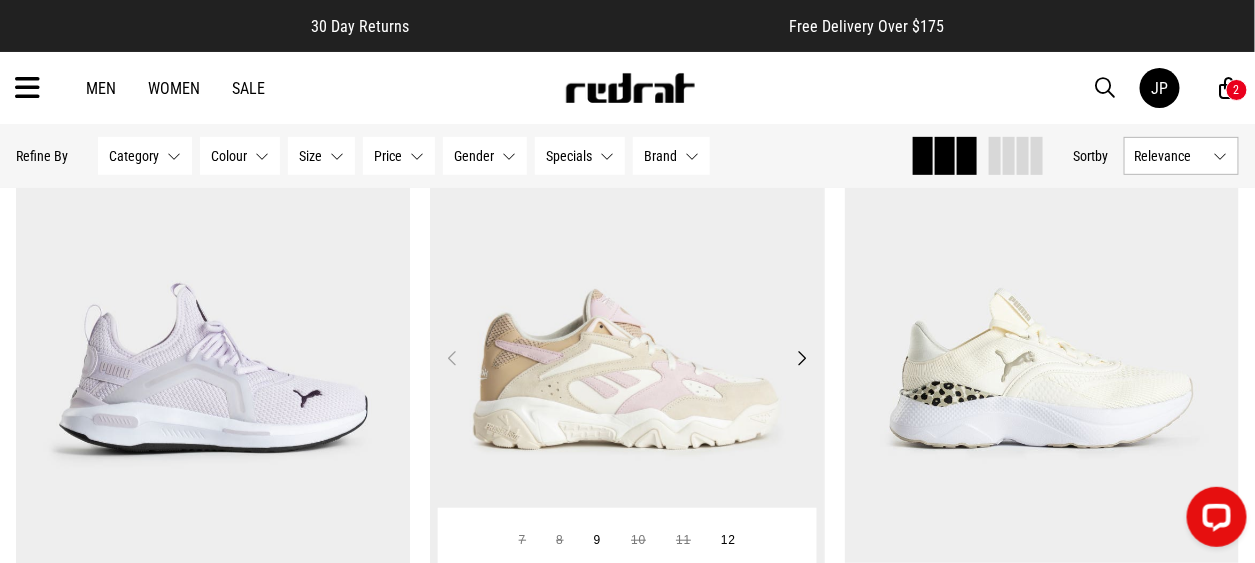click on "Next" at bounding box center (802, 358) 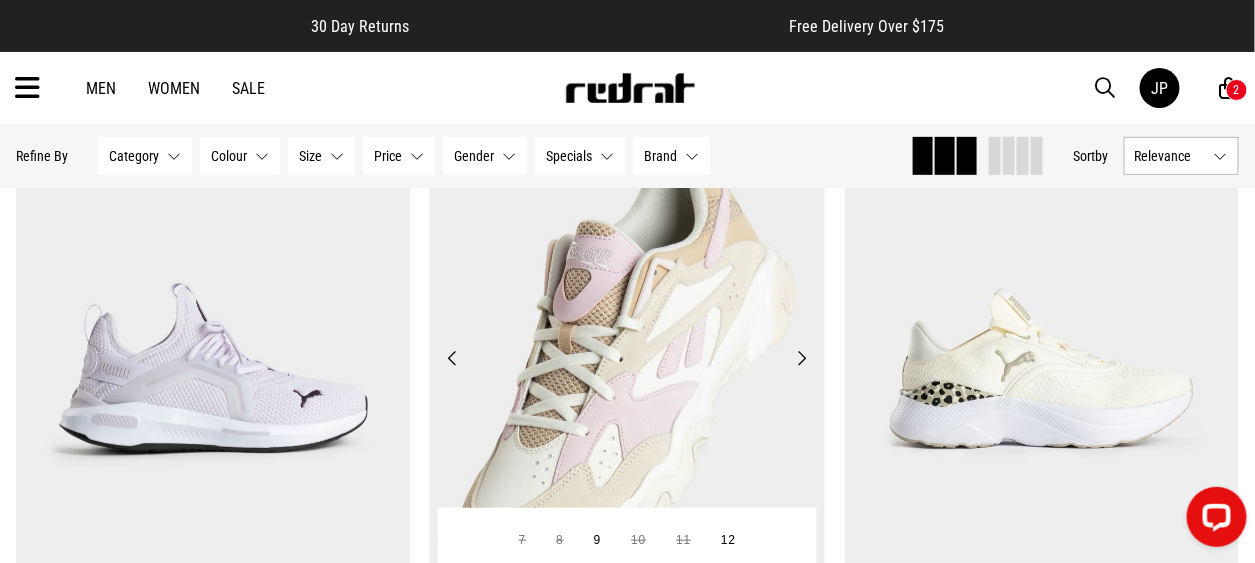click on "Next" at bounding box center (802, 358) 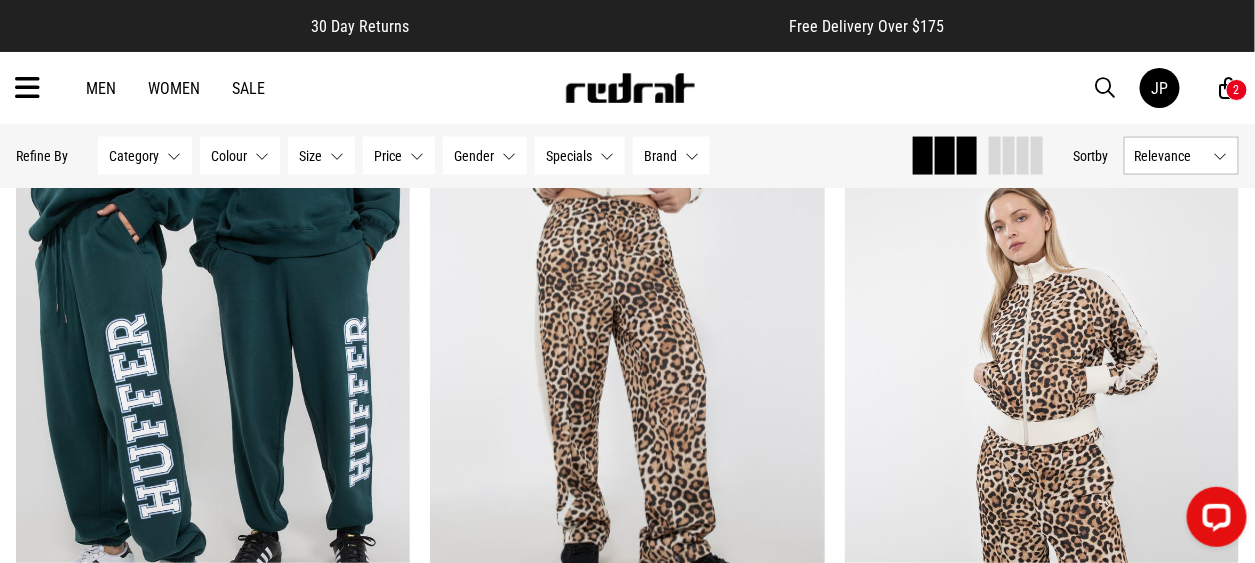 scroll, scrollTop: 12300, scrollLeft: 0, axis: vertical 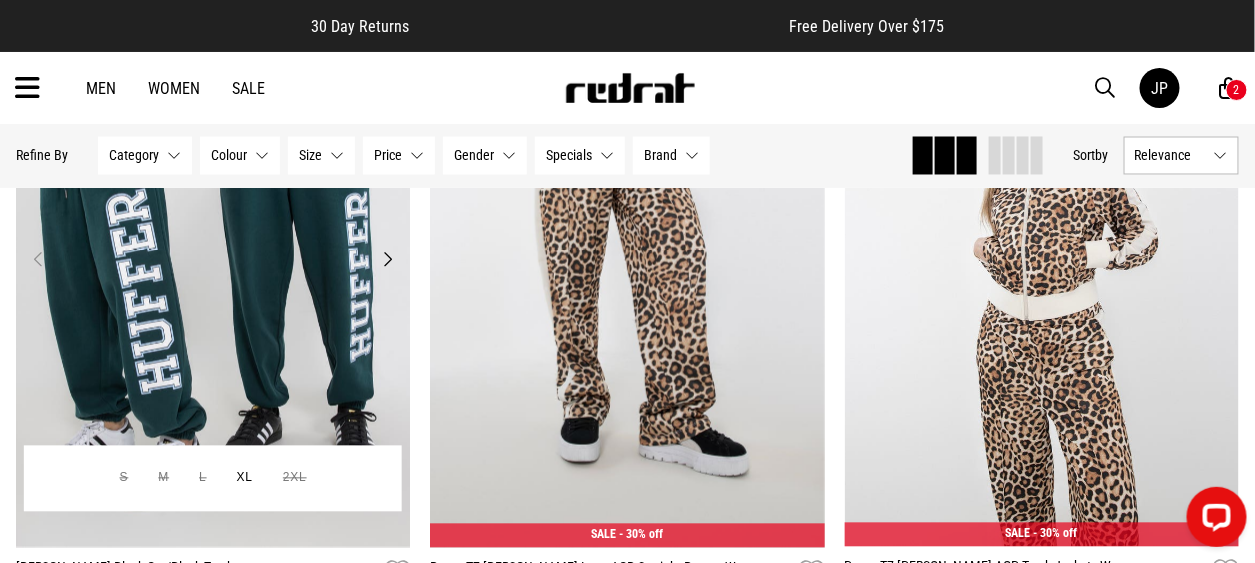 click on "Next" at bounding box center (387, 260) 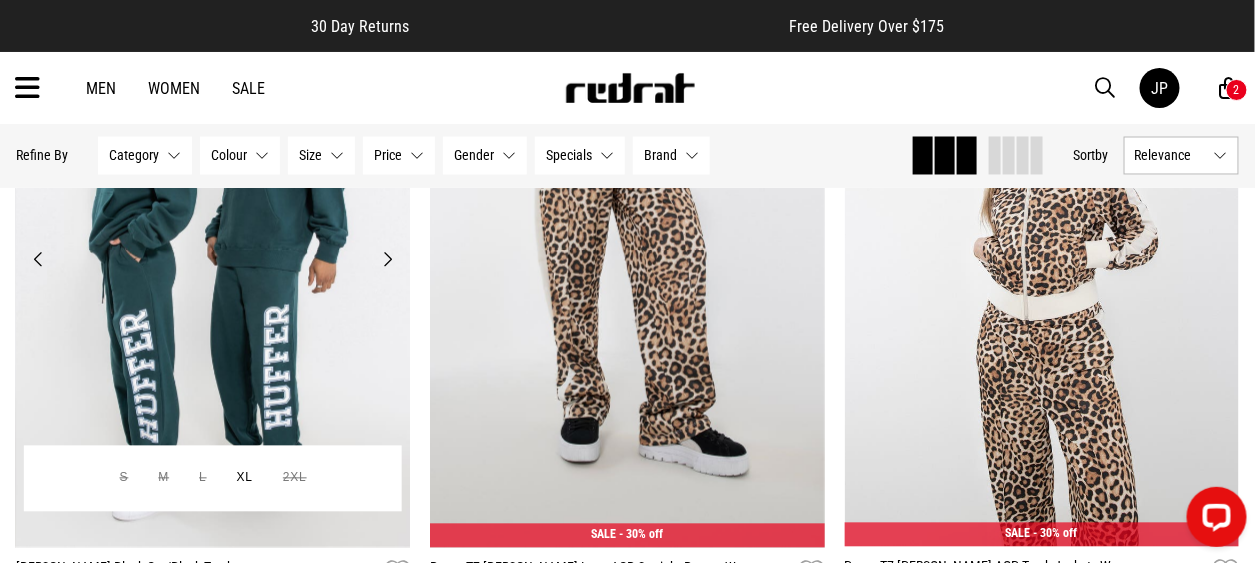 click on "Next" at bounding box center (387, 260) 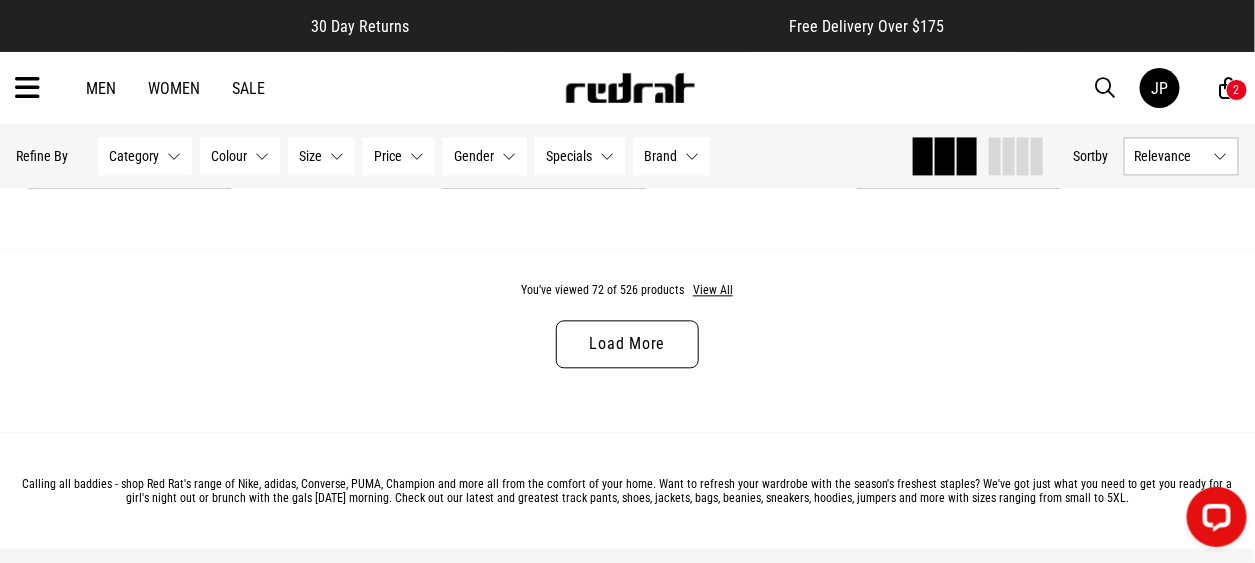 scroll, scrollTop: 17100, scrollLeft: 0, axis: vertical 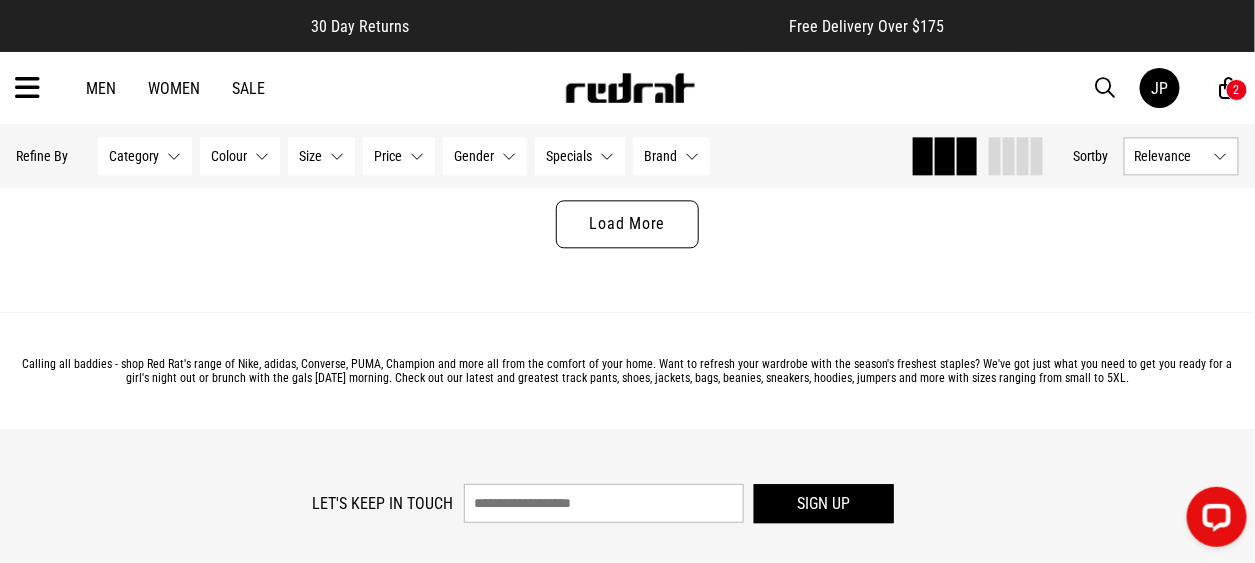 click on "Load More" at bounding box center (627, 224) 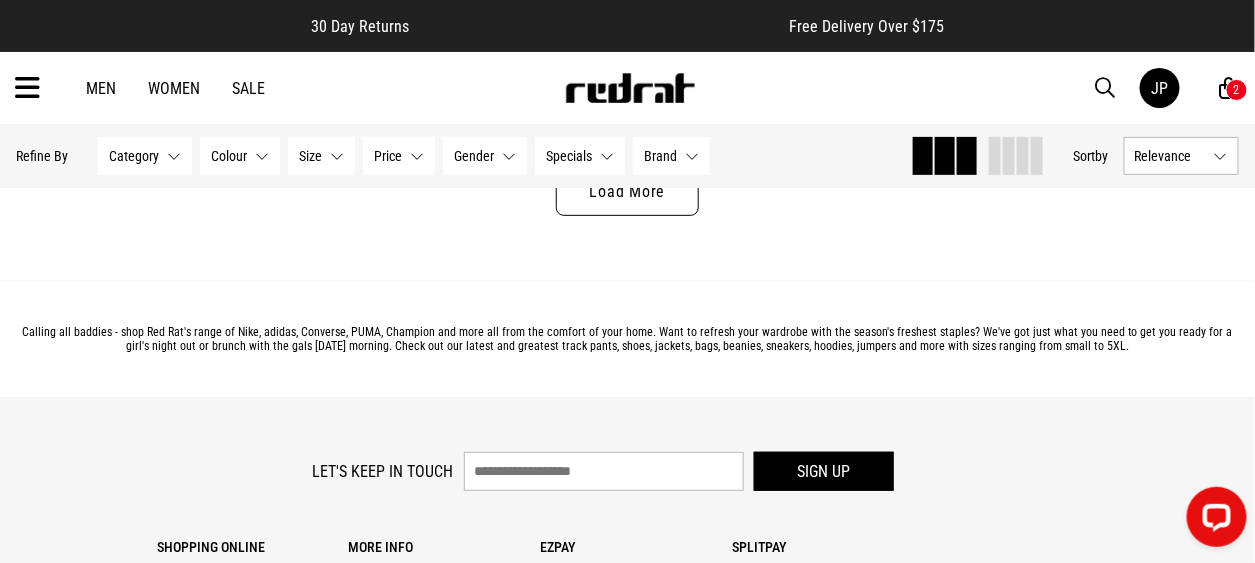 scroll, scrollTop: 22600, scrollLeft: 0, axis: vertical 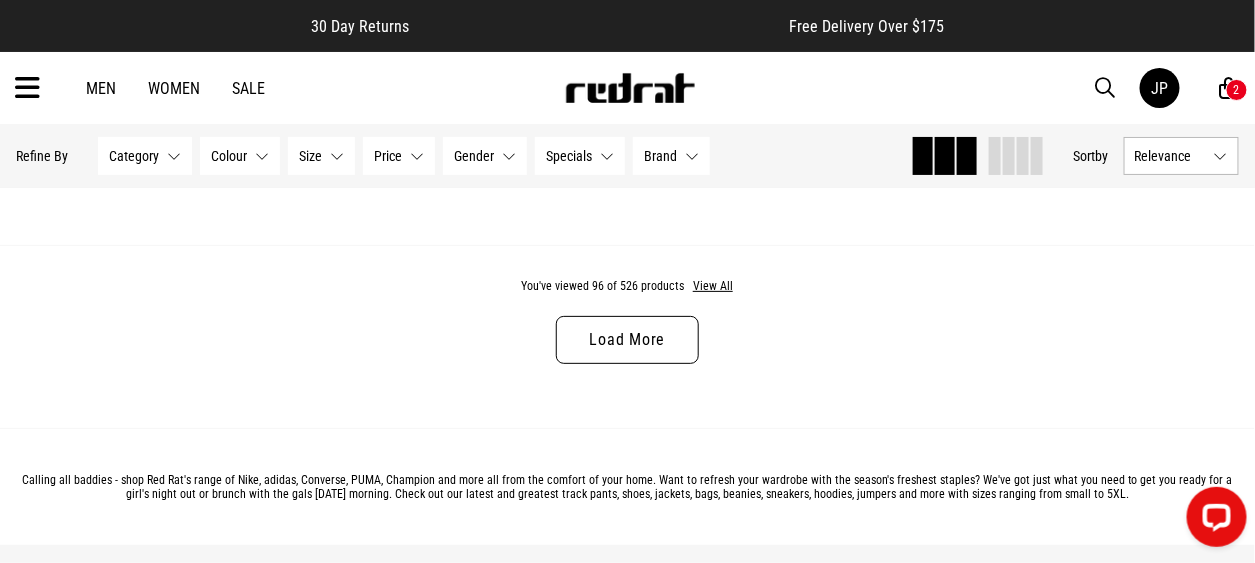 click on "You've viewed 96 of 526 products  View All   Load More" at bounding box center [627, 336] 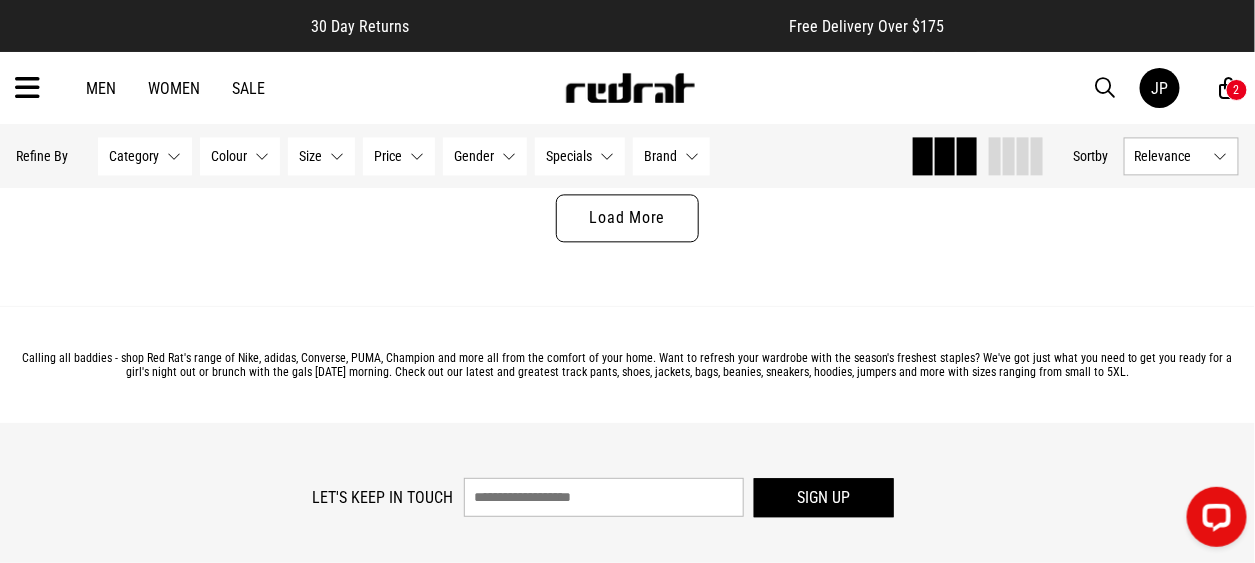 scroll, scrollTop: 28230, scrollLeft: 0, axis: vertical 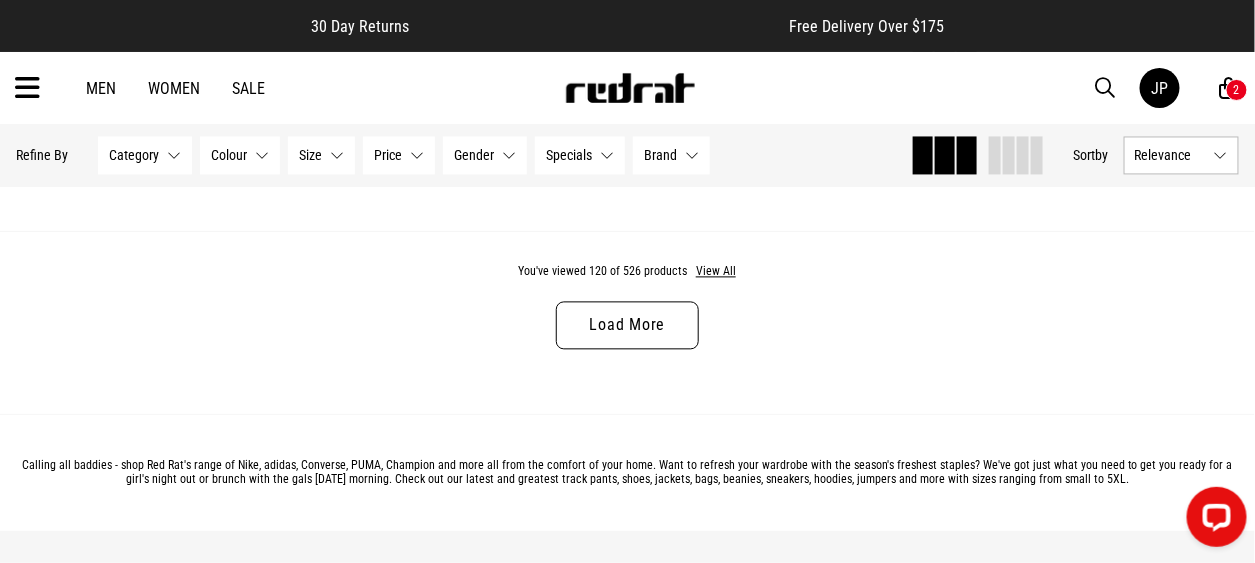 click on "Load More" at bounding box center [627, 326] 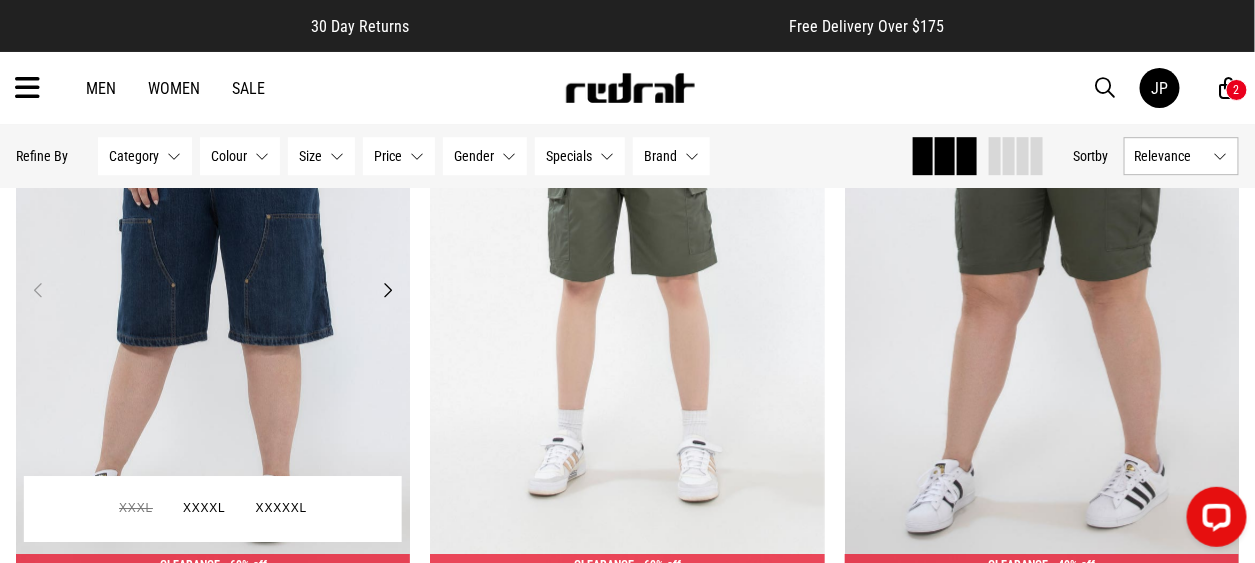 scroll, scrollTop: 33245, scrollLeft: 0, axis: vertical 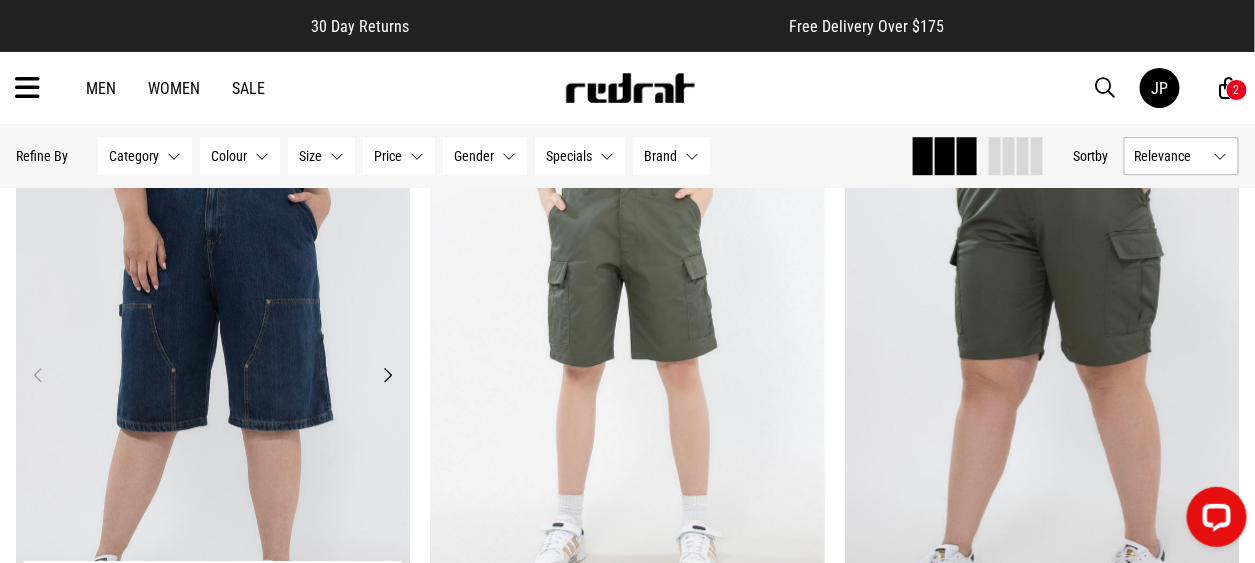 click on "Next" at bounding box center [387, 375] 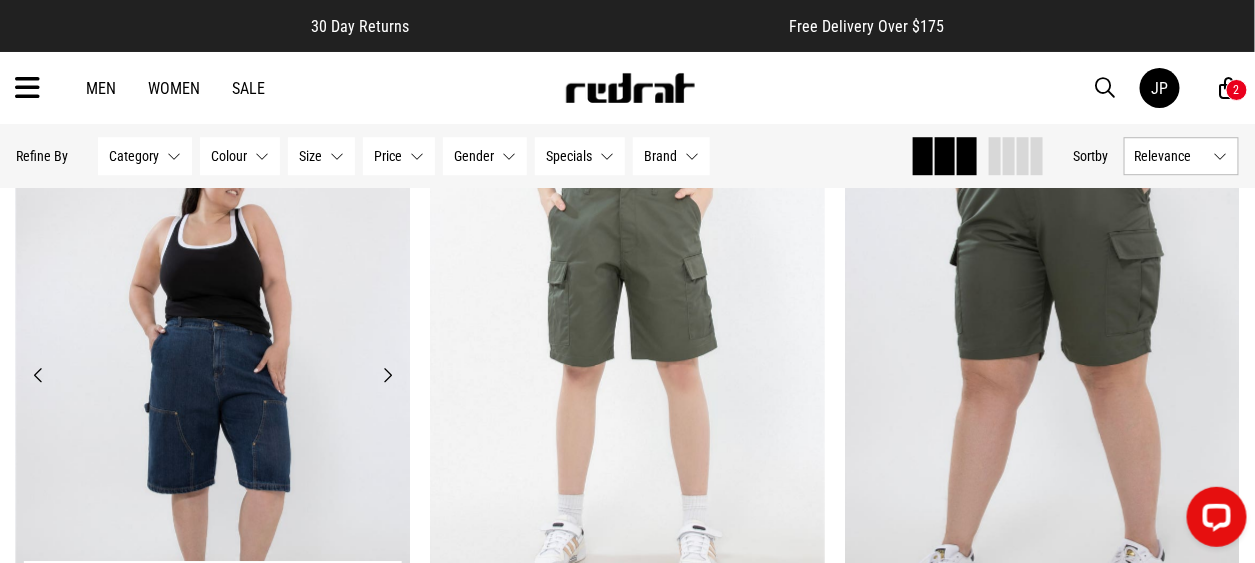 click on "Next" at bounding box center (387, 375) 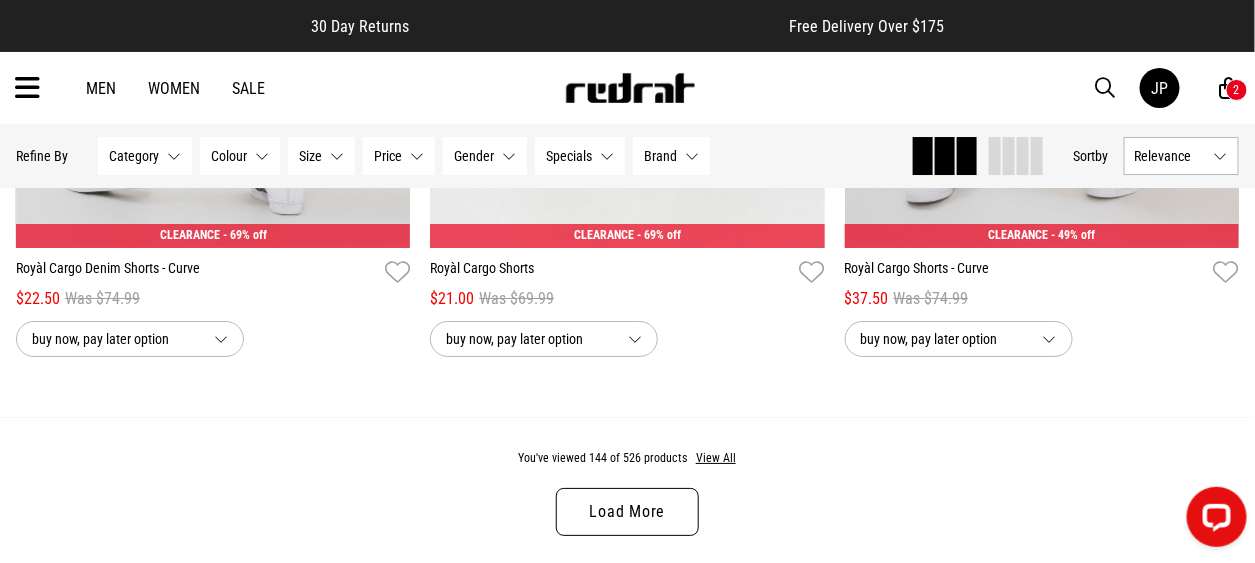 scroll, scrollTop: 33845, scrollLeft: 0, axis: vertical 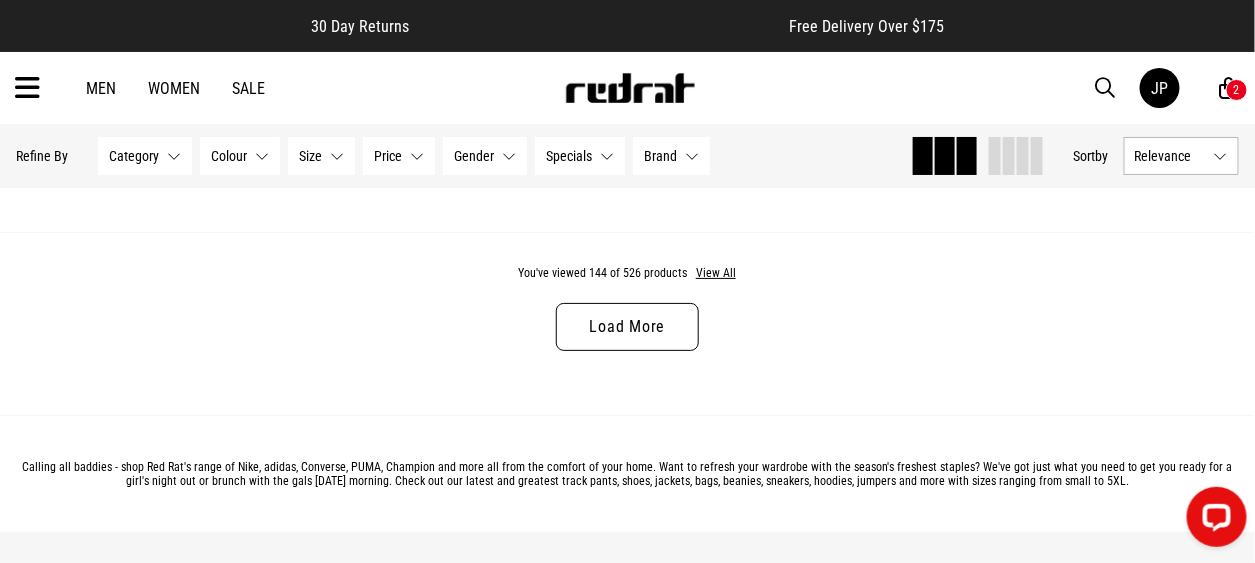 click on "Load More" at bounding box center [627, 327] 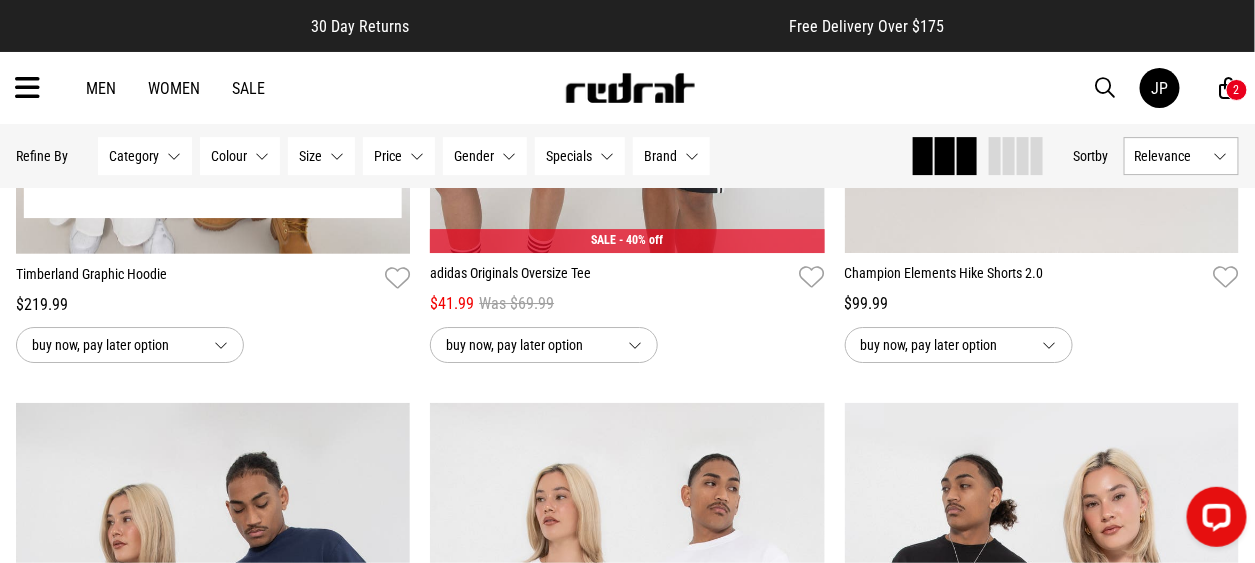 scroll, scrollTop: 35845, scrollLeft: 0, axis: vertical 